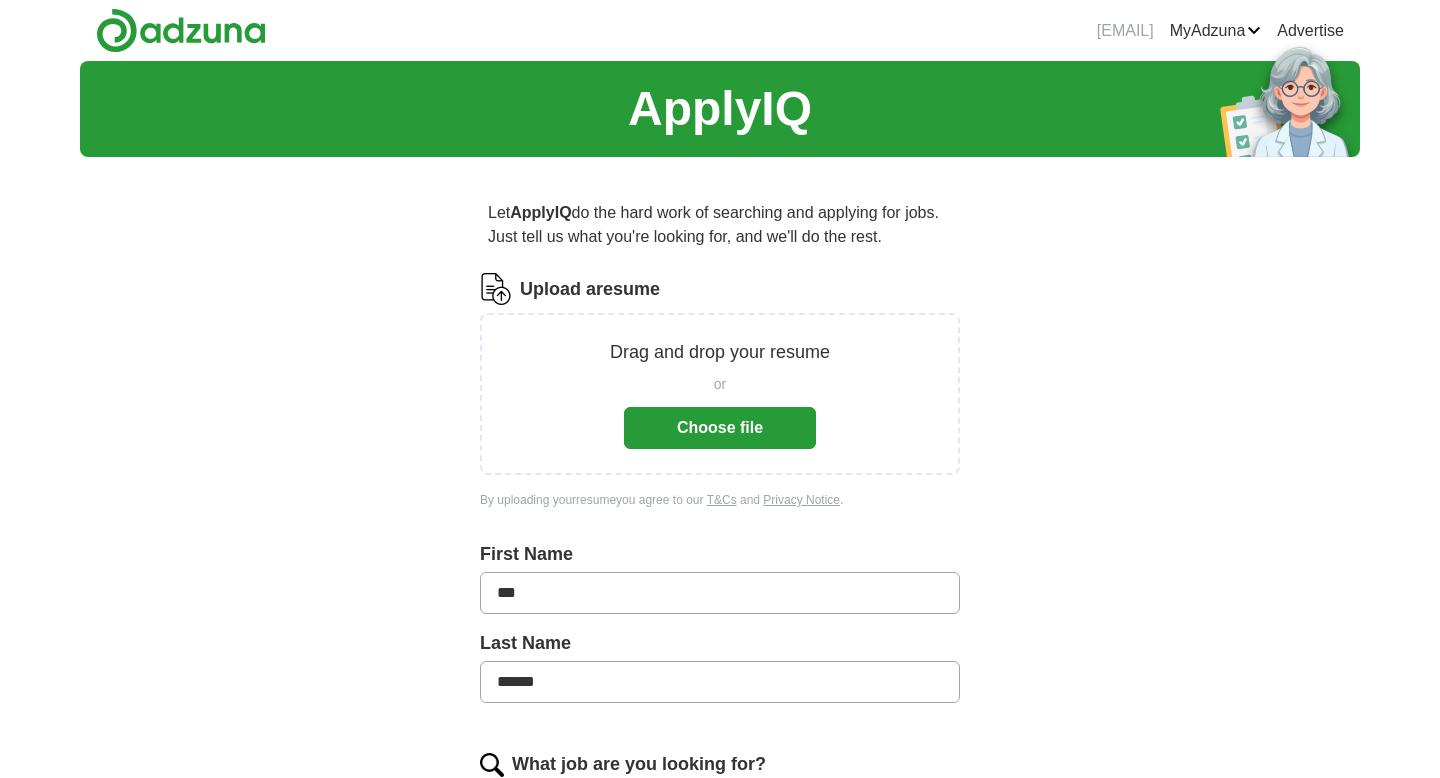 scroll, scrollTop: 0, scrollLeft: 0, axis: both 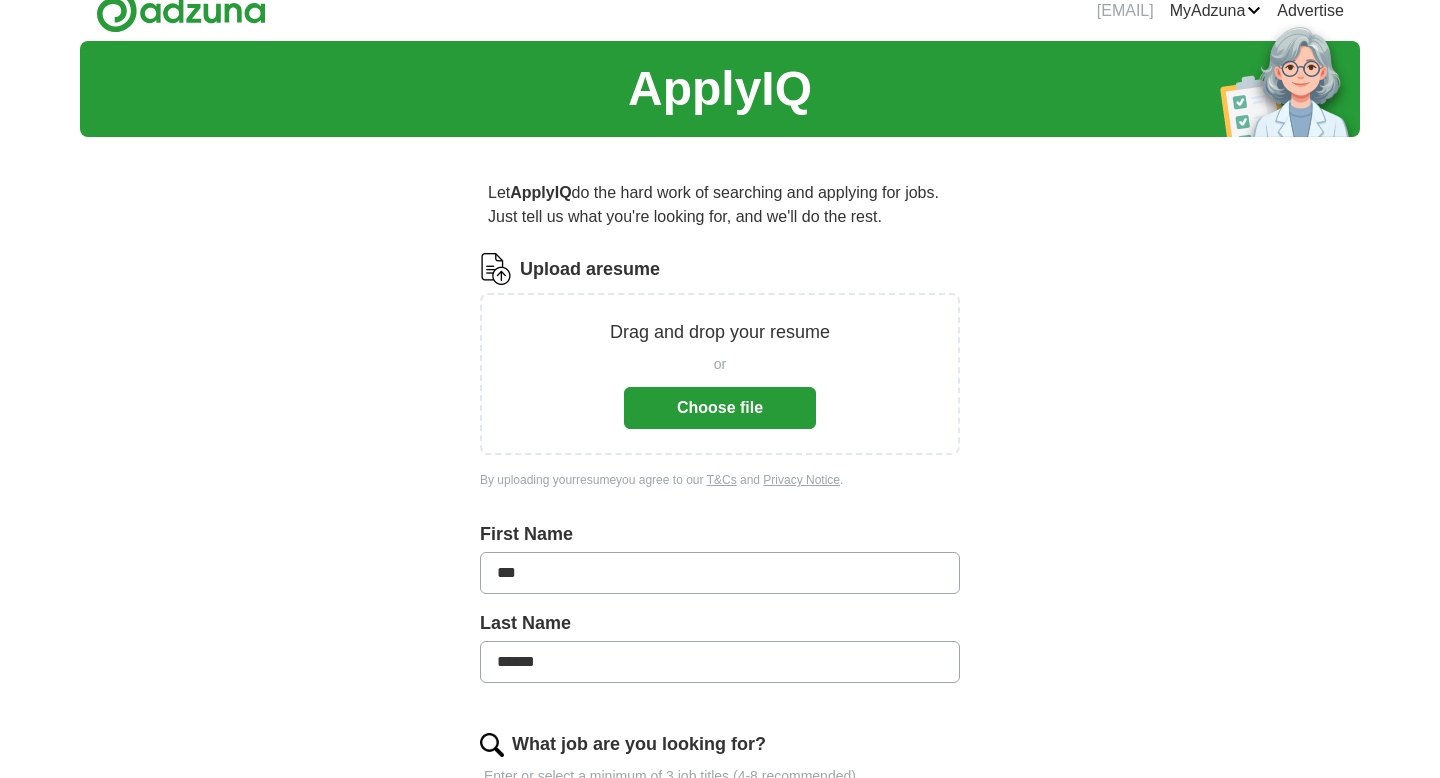 click on "Choose file" at bounding box center [720, 408] 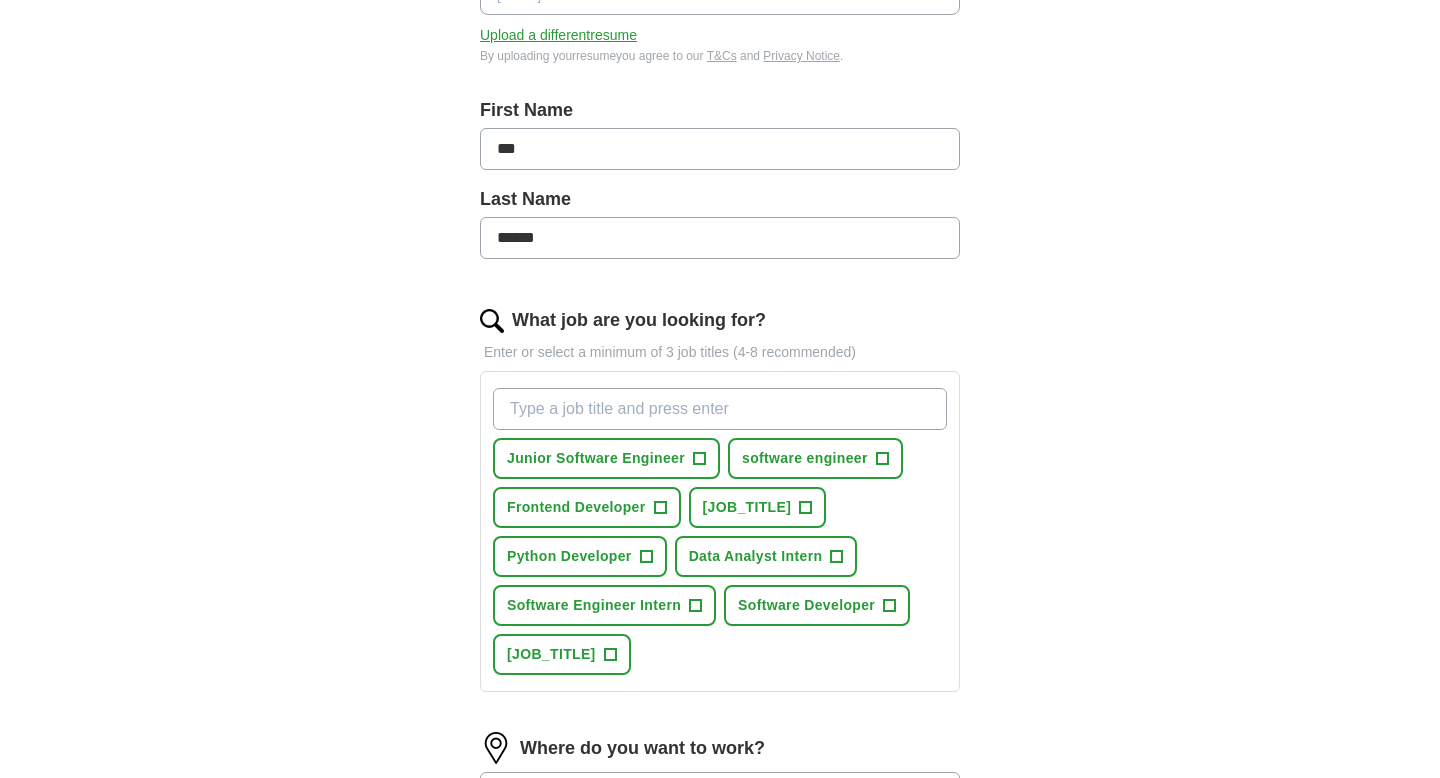 scroll, scrollTop: 374, scrollLeft: 0, axis: vertical 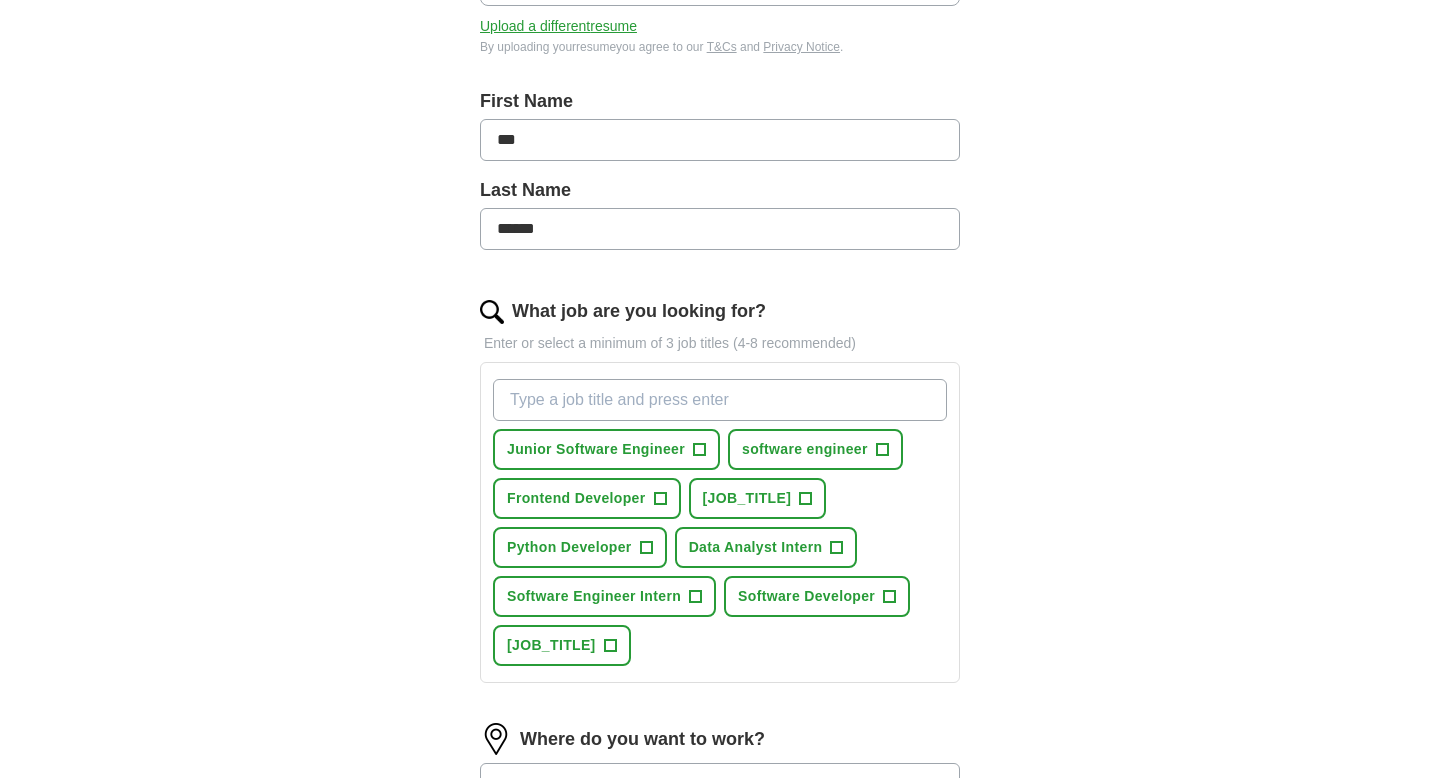 click on "What job are you looking for?" at bounding box center [720, 400] 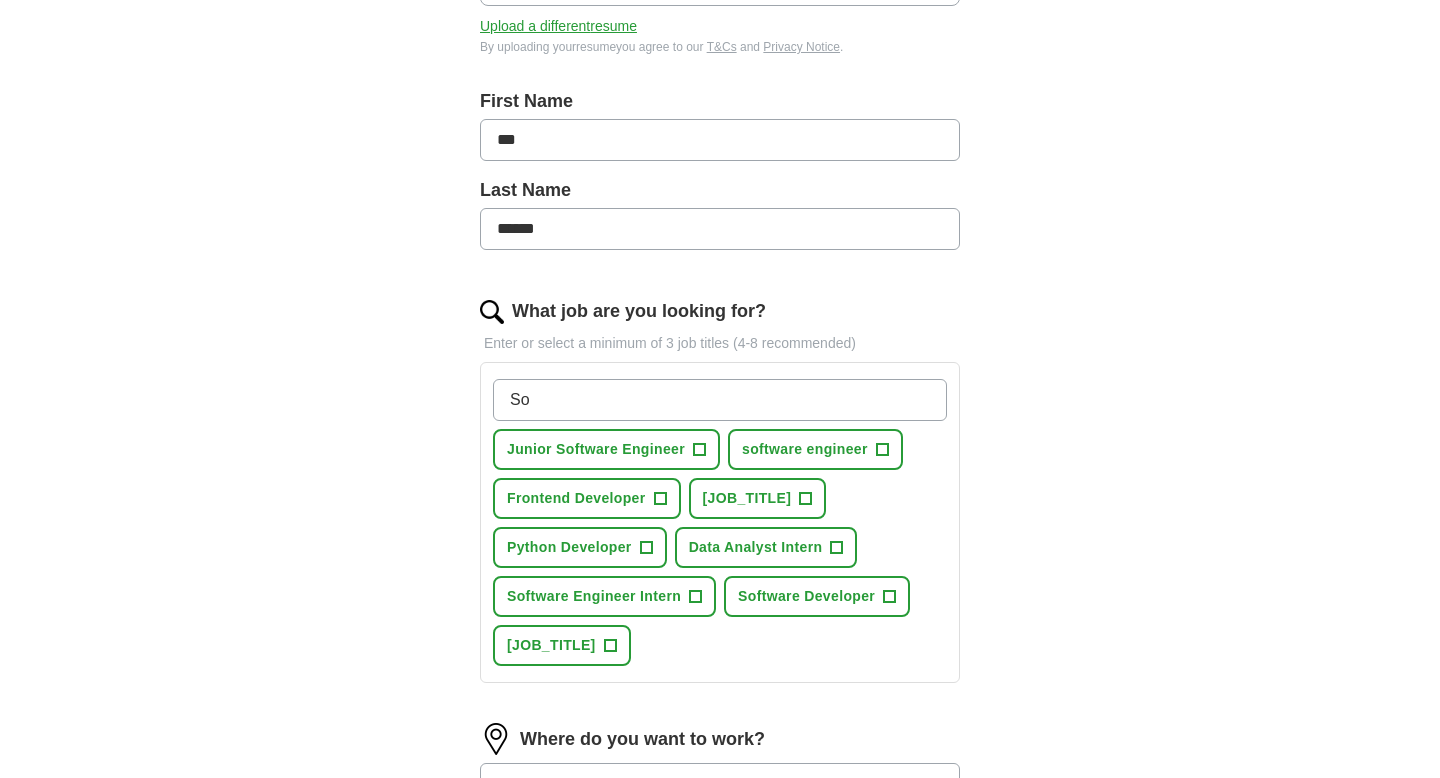 type on "S" 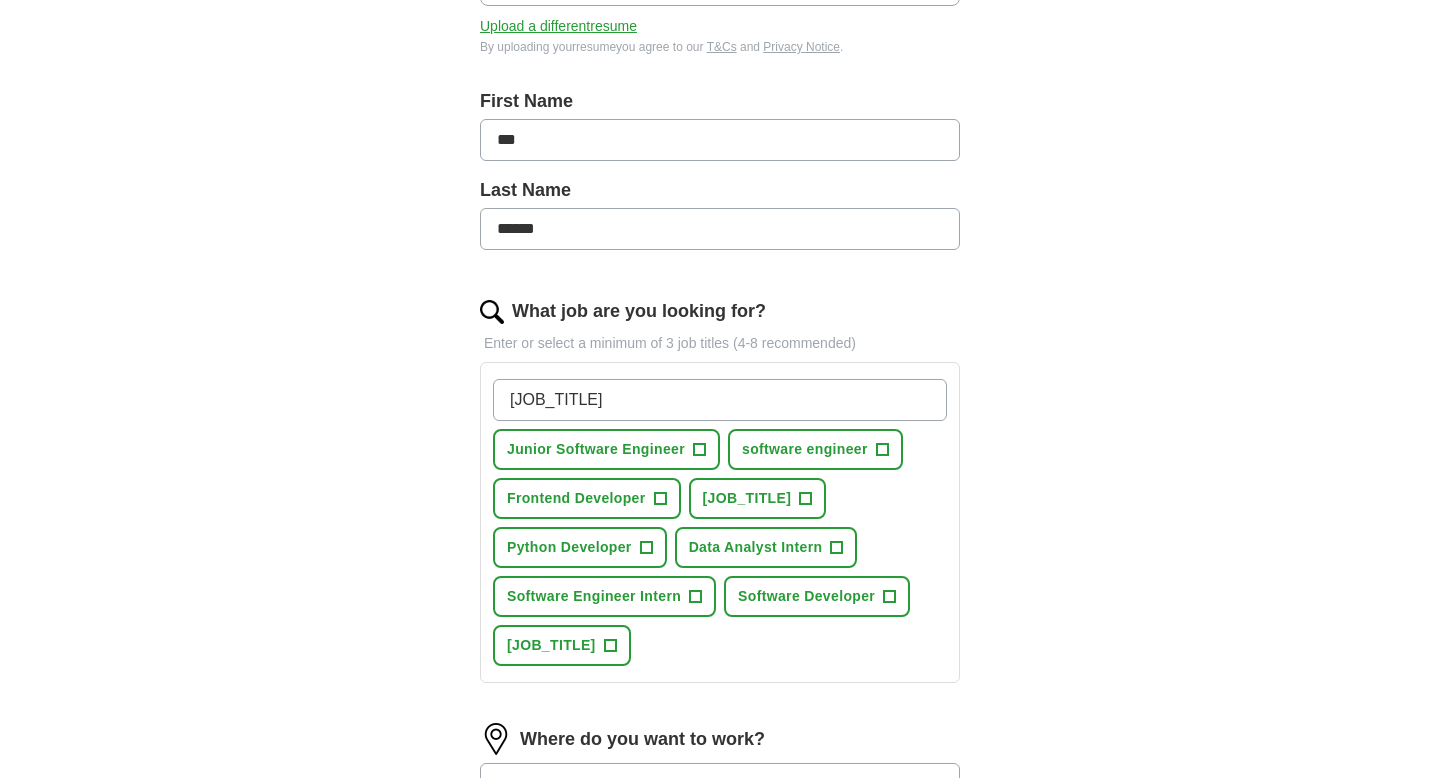 type on "[JOB_TITLE]" 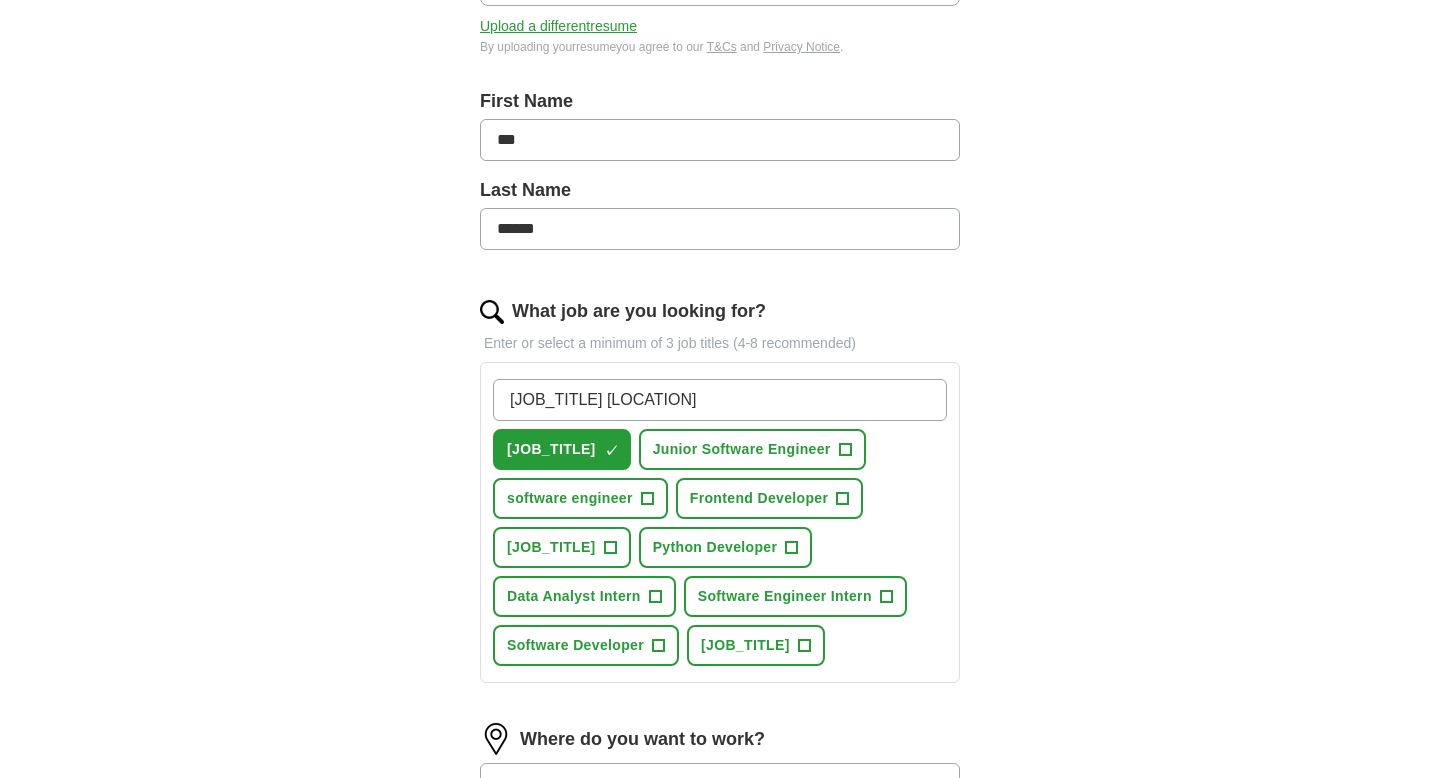 type on "[JOB_TITLE] [LOCATION]" 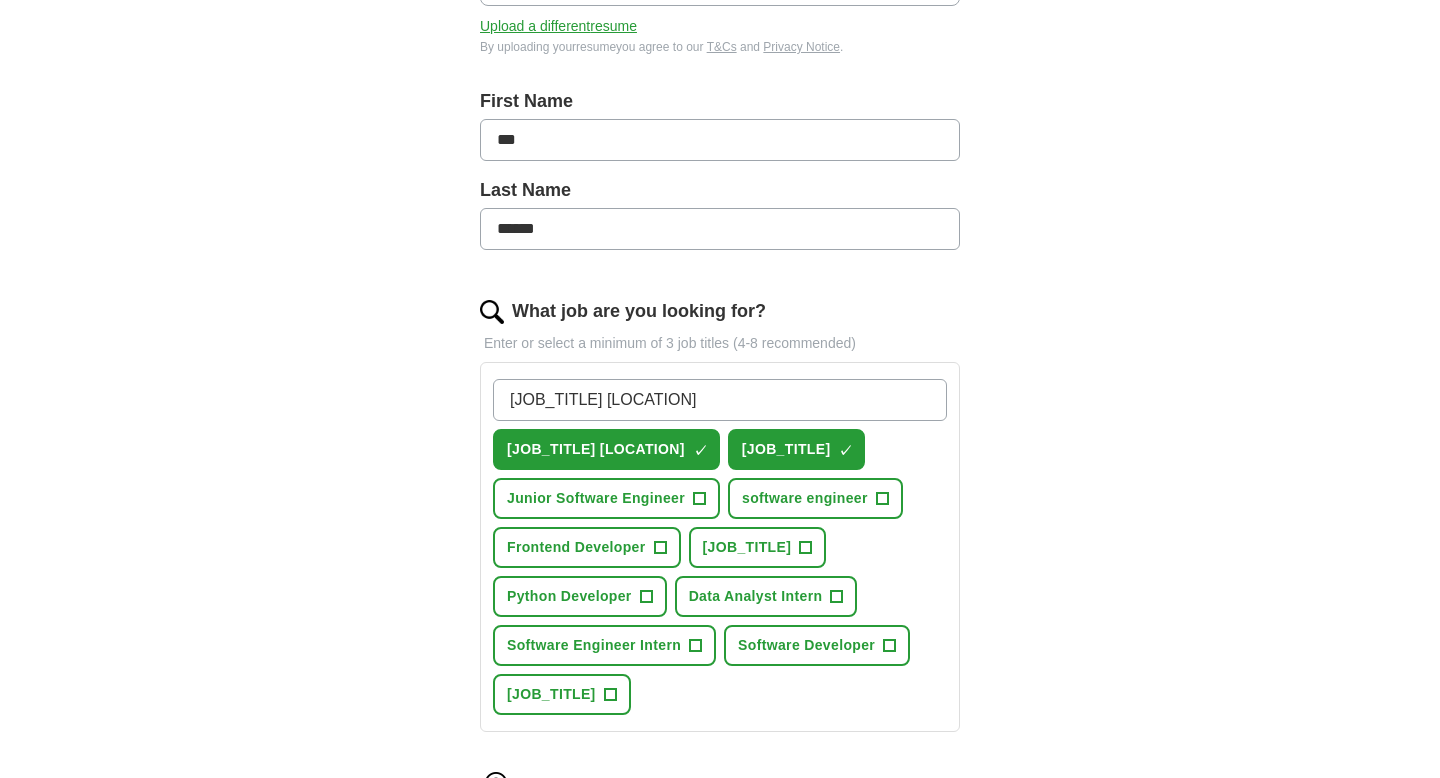 type on "[JOB_TITLE] [LOCATION]" 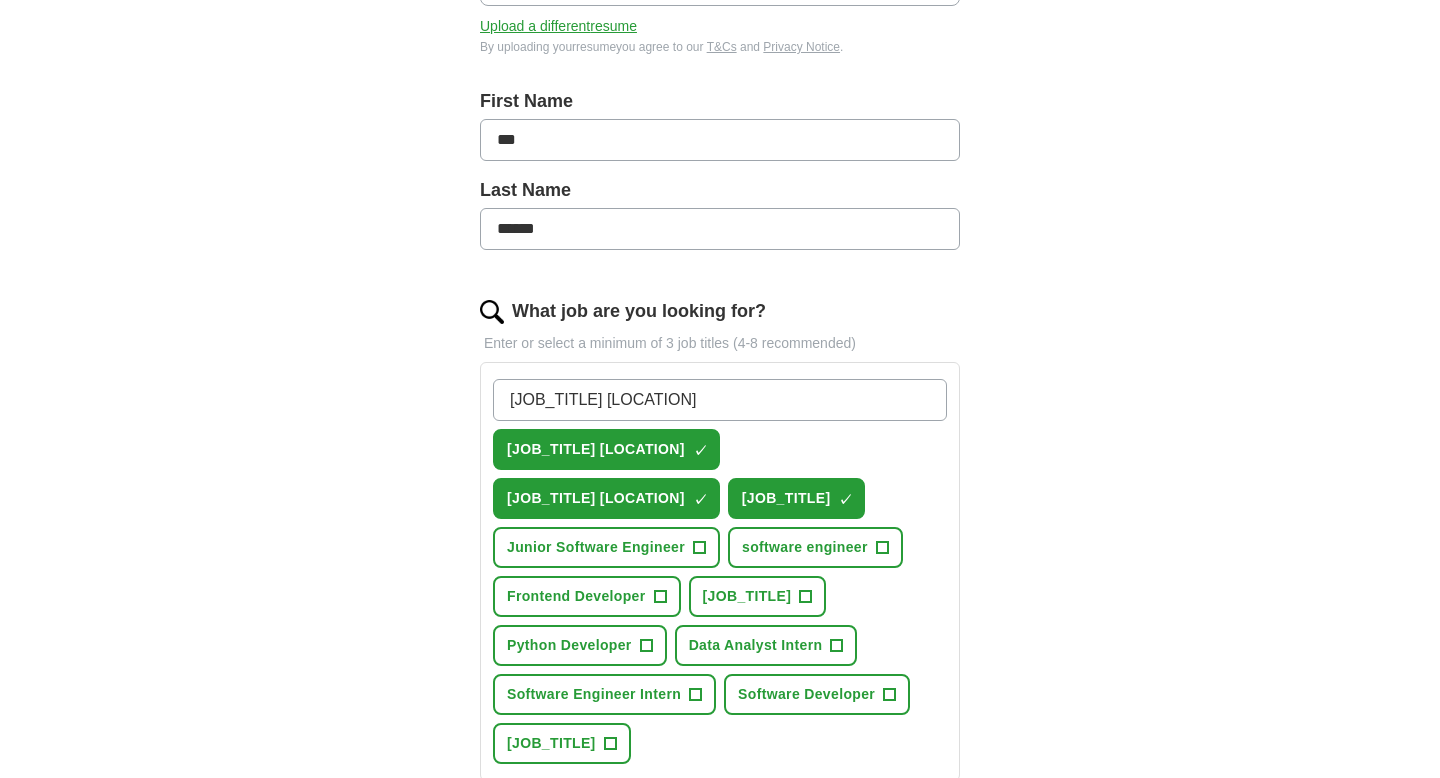 type on "[JOB_TITLE] [LOCATION]" 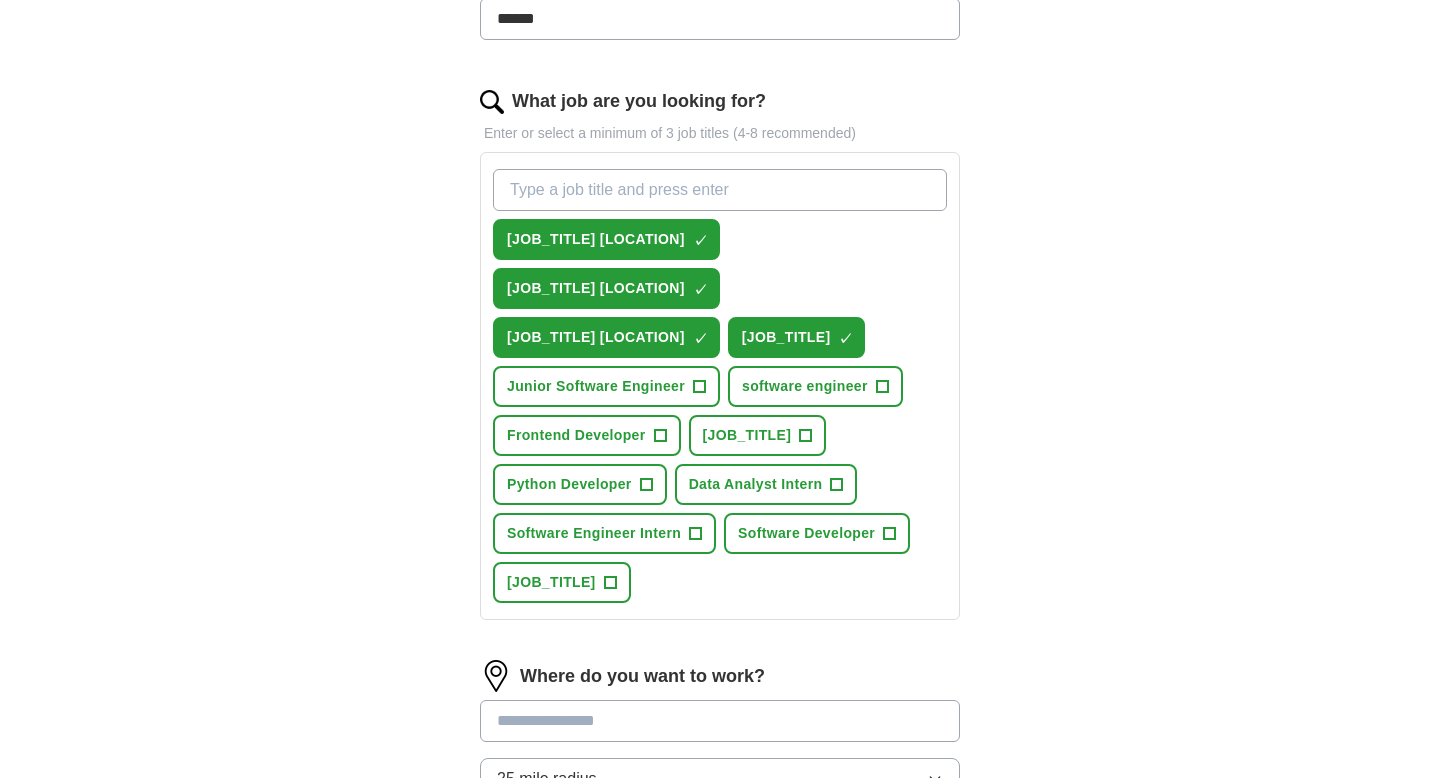 scroll, scrollTop: 578, scrollLeft: 0, axis: vertical 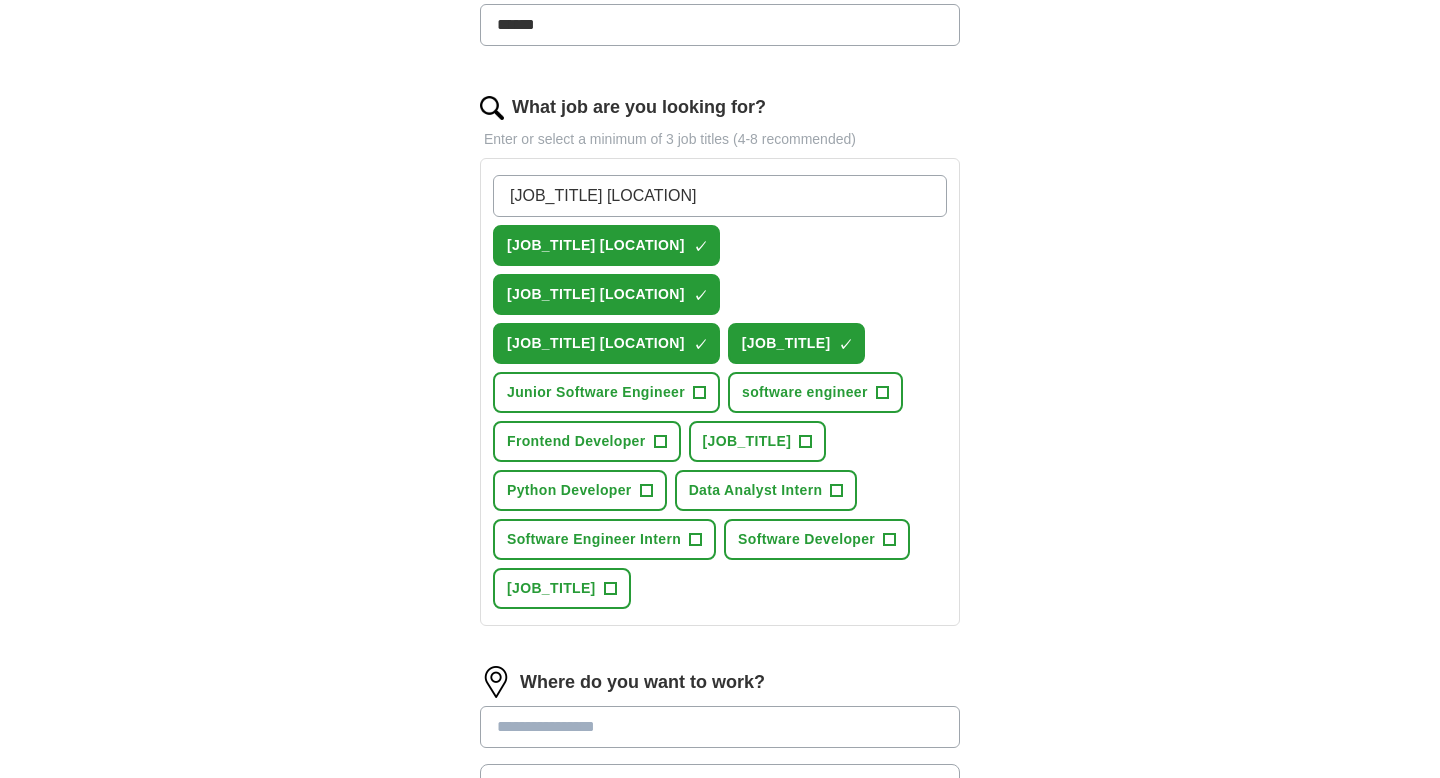 type on "[JOB_TITLE] [LOCATION]" 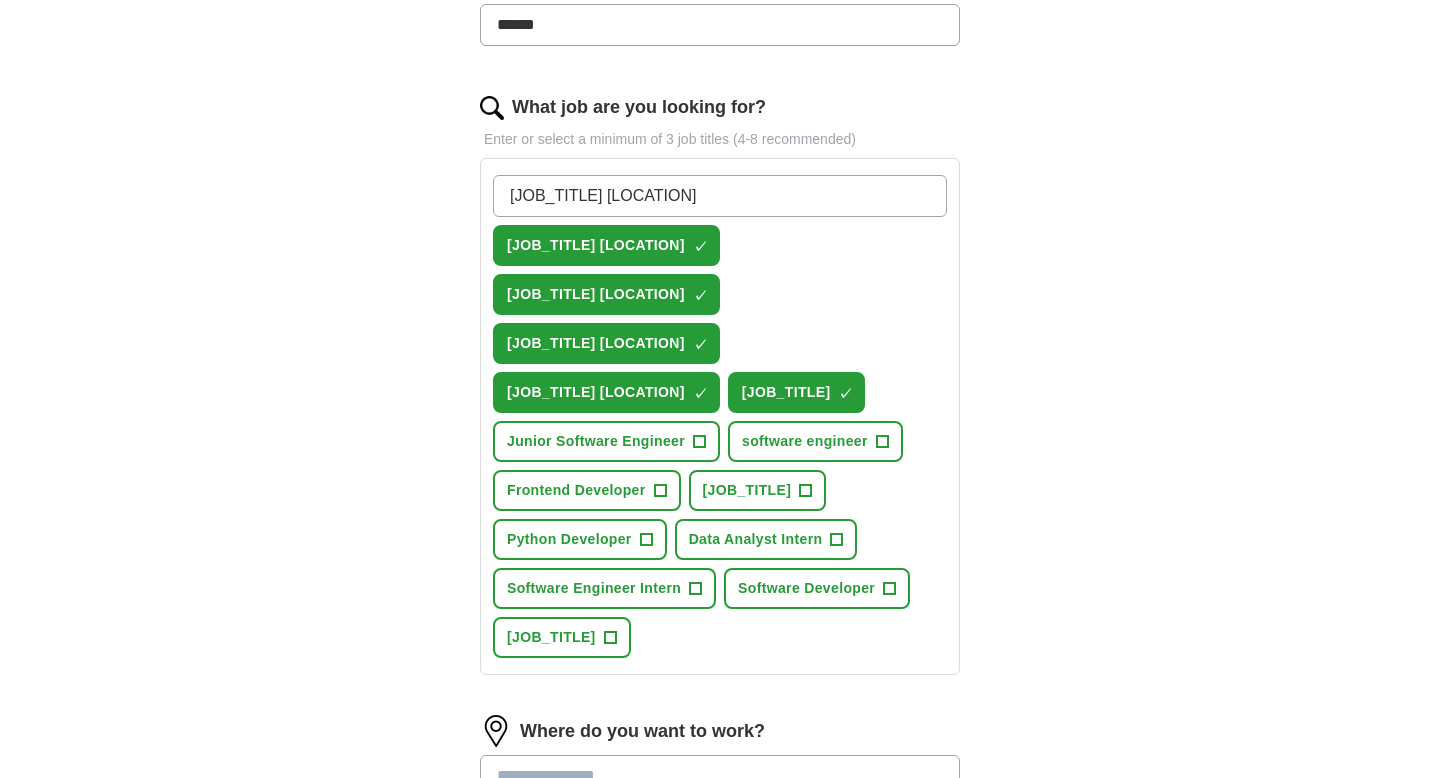 type on "[JOB_TITLE] [LOCATION]" 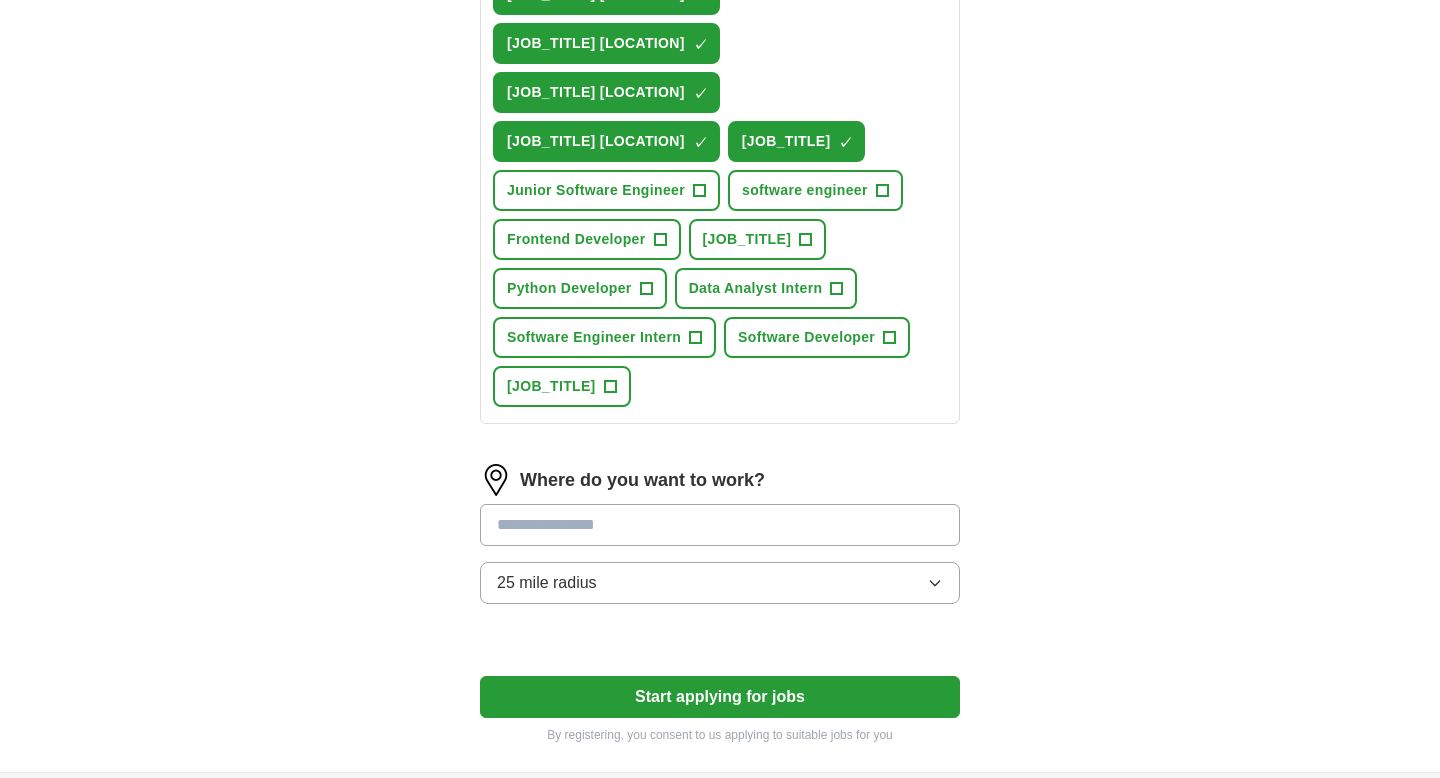 scroll, scrollTop: 914, scrollLeft: 0, axis: vertical 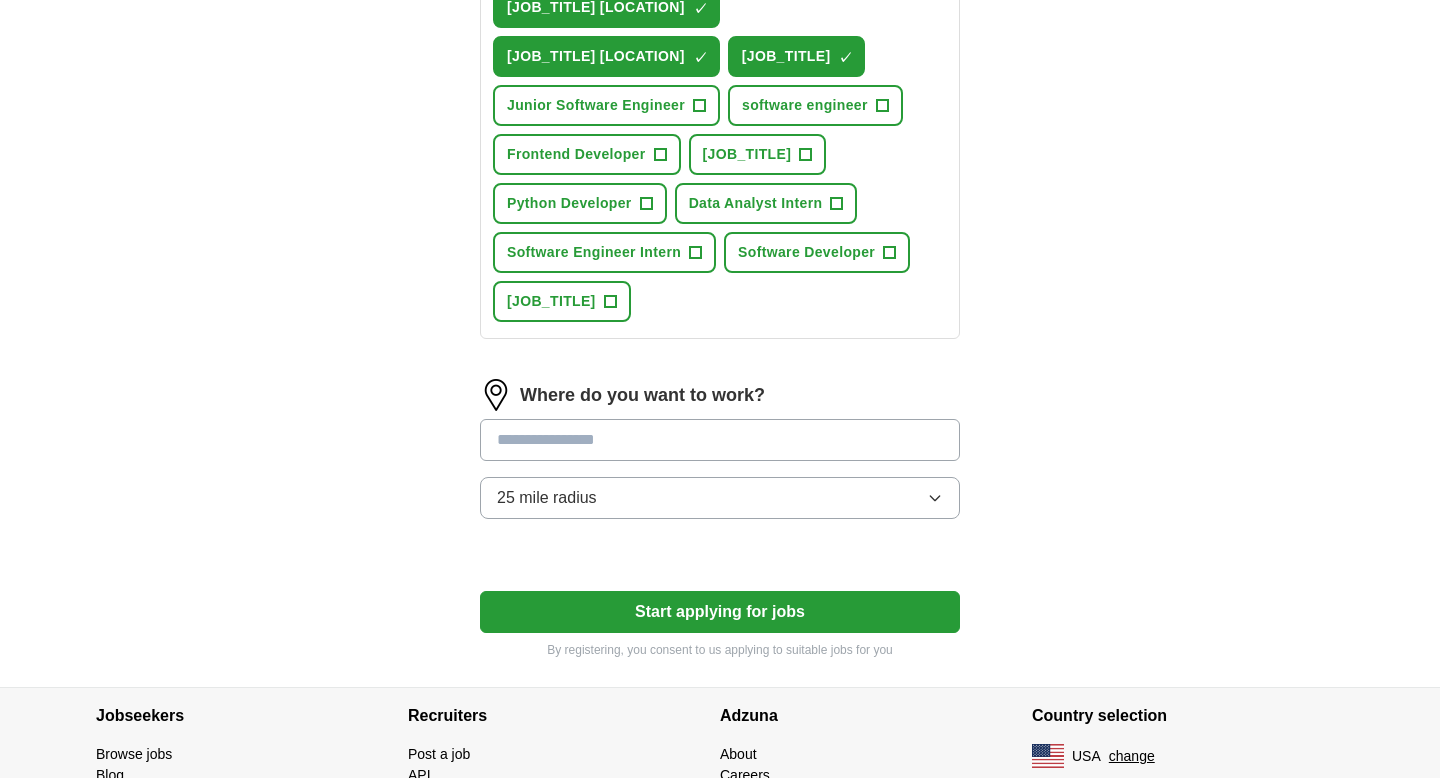 type 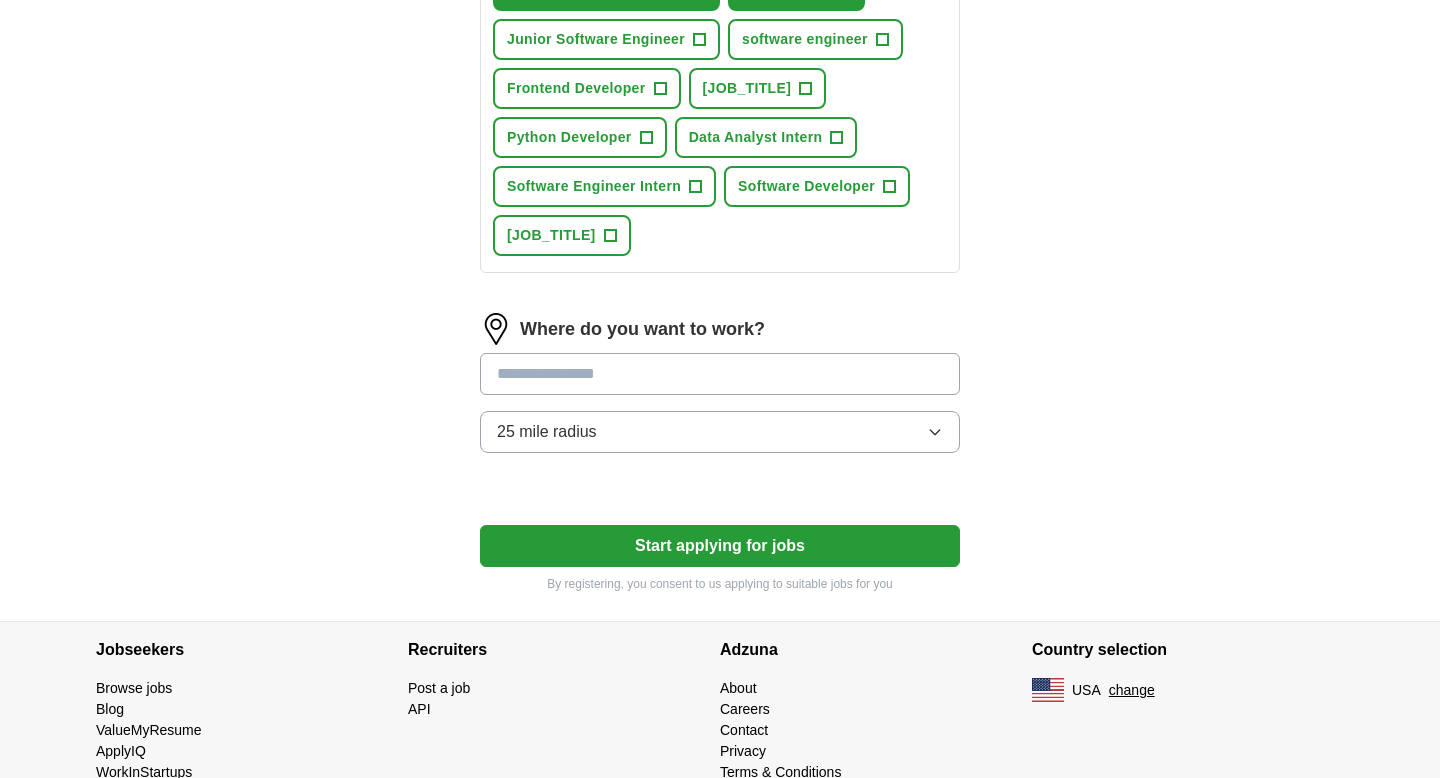 scroll, scrollTop: 1033, scrollLeft: 0, axis: vertical 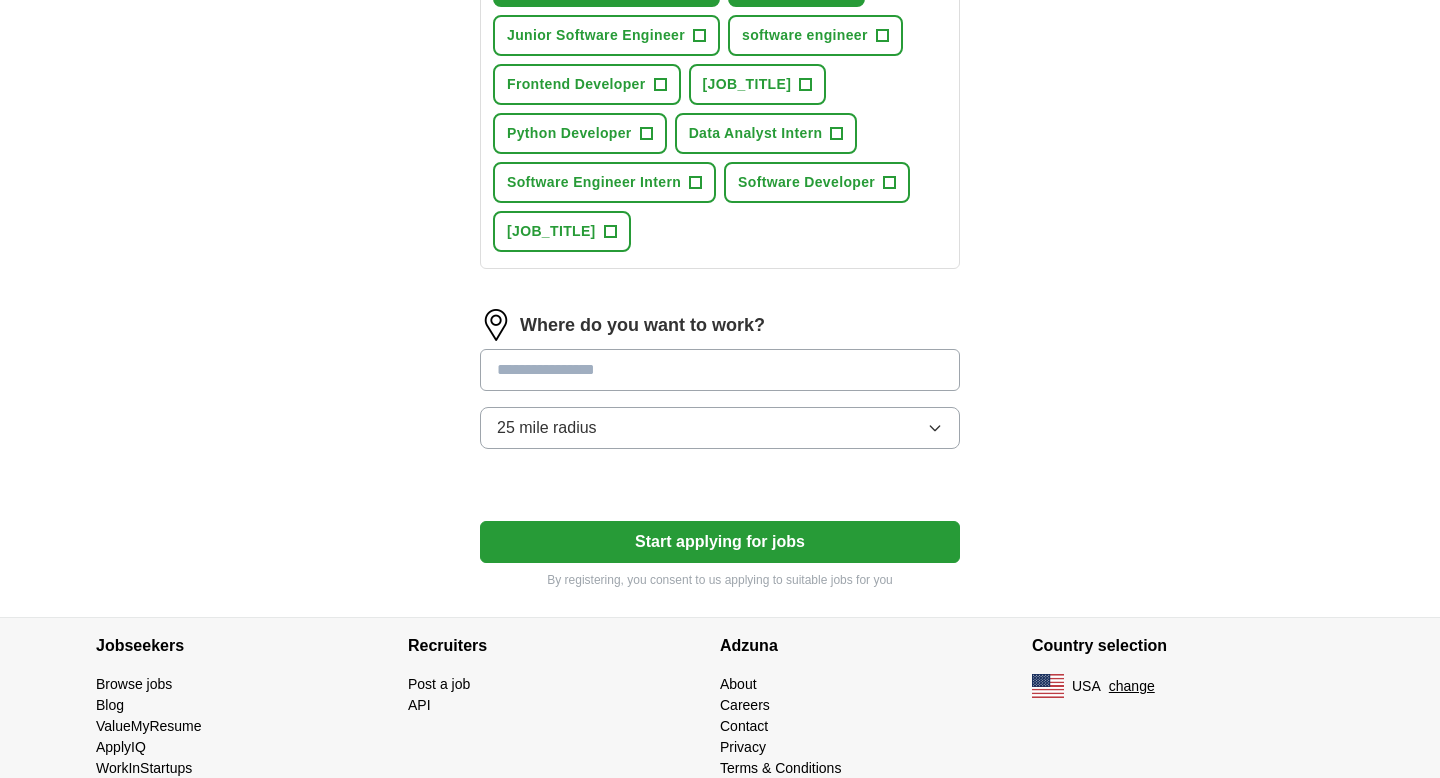 click at bounding box center (720, 370) 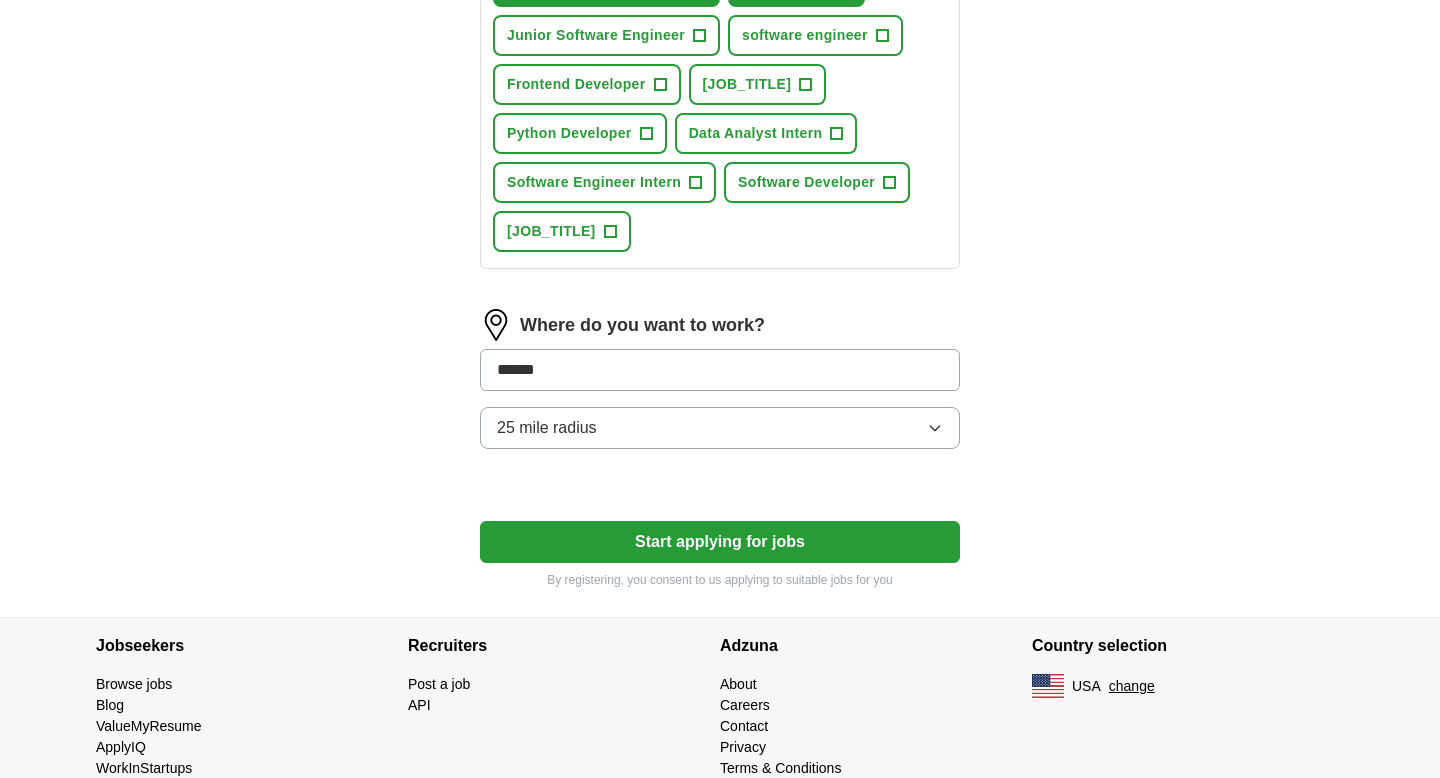 type on "*******" 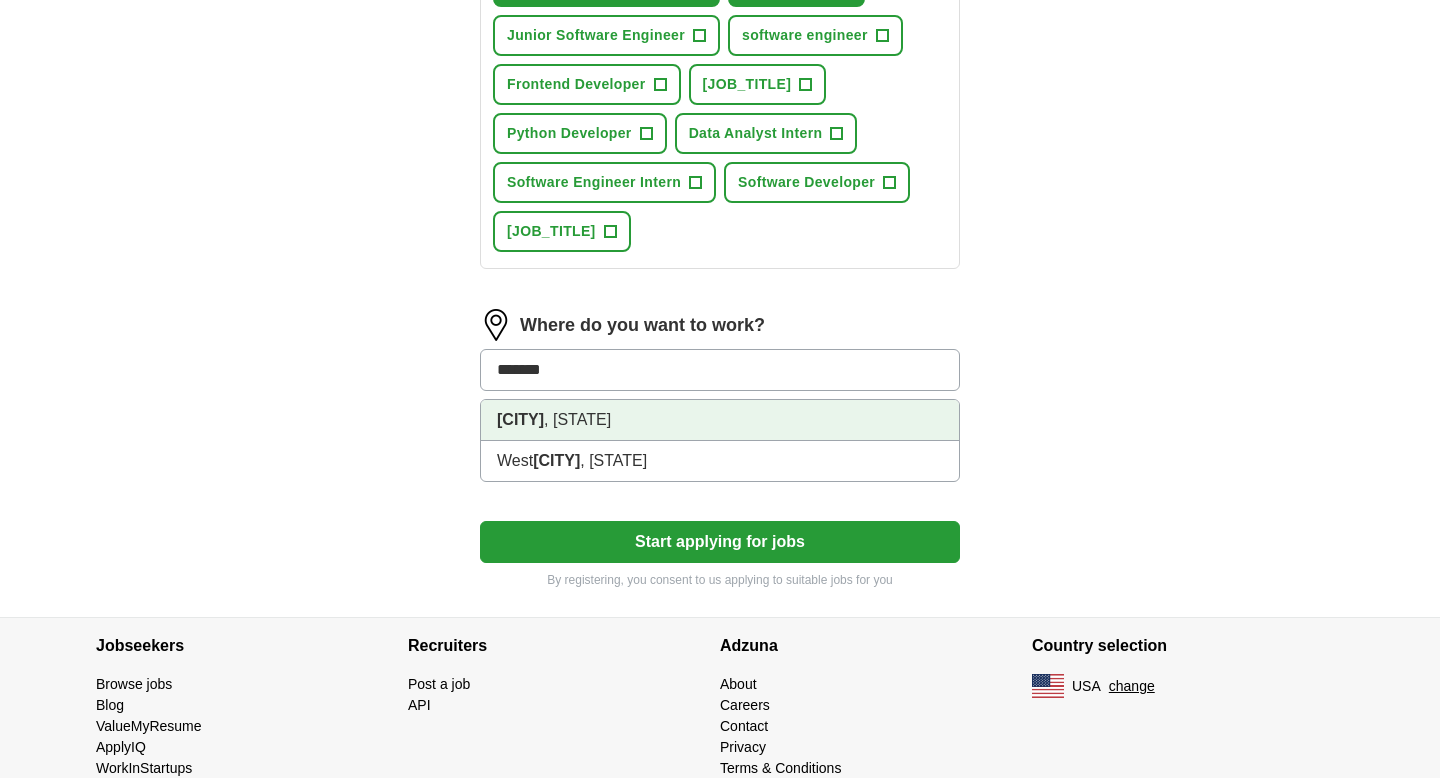 click on "[CITY], [STATE]" at bounding box center [720, 420] 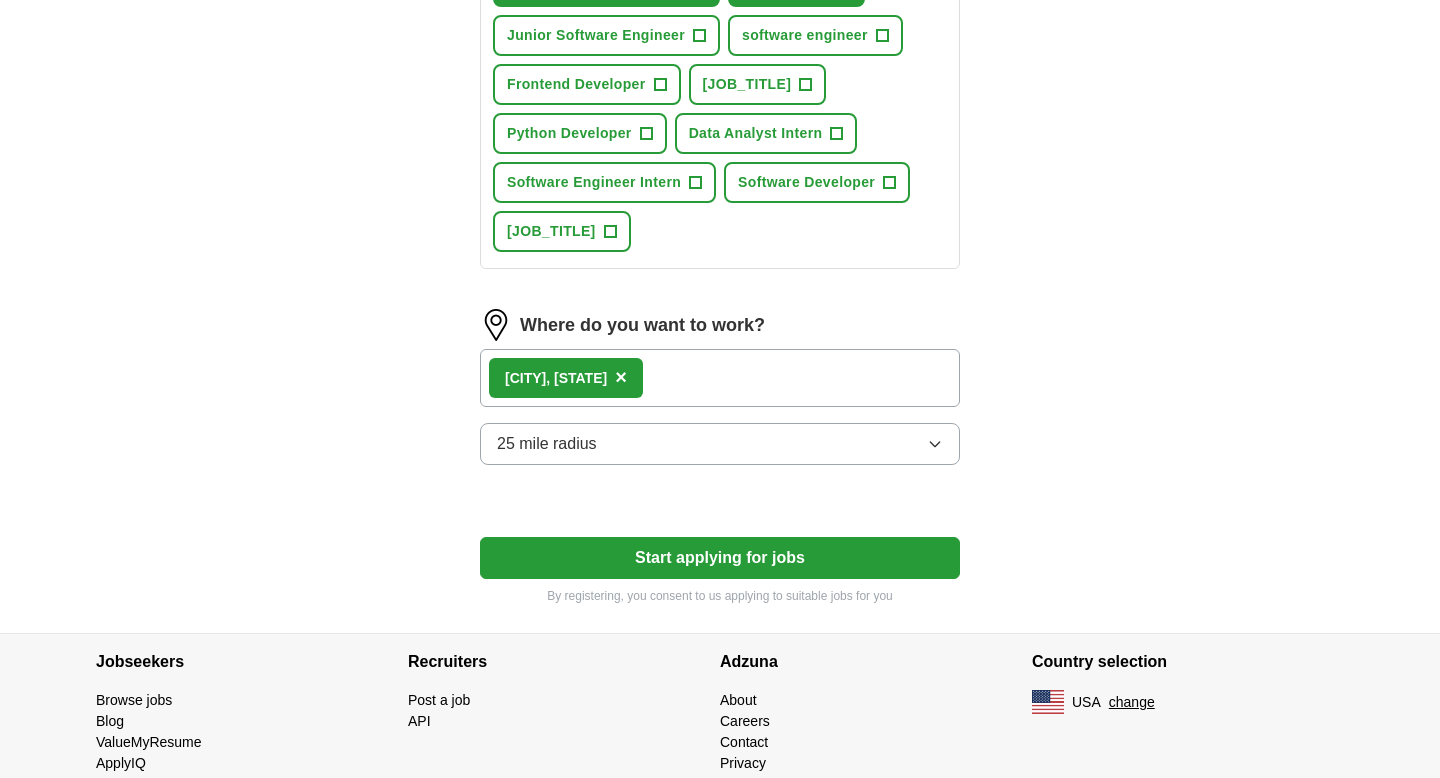 click on "[CITY], [STATE] ×" at bounding box center [720, 378] 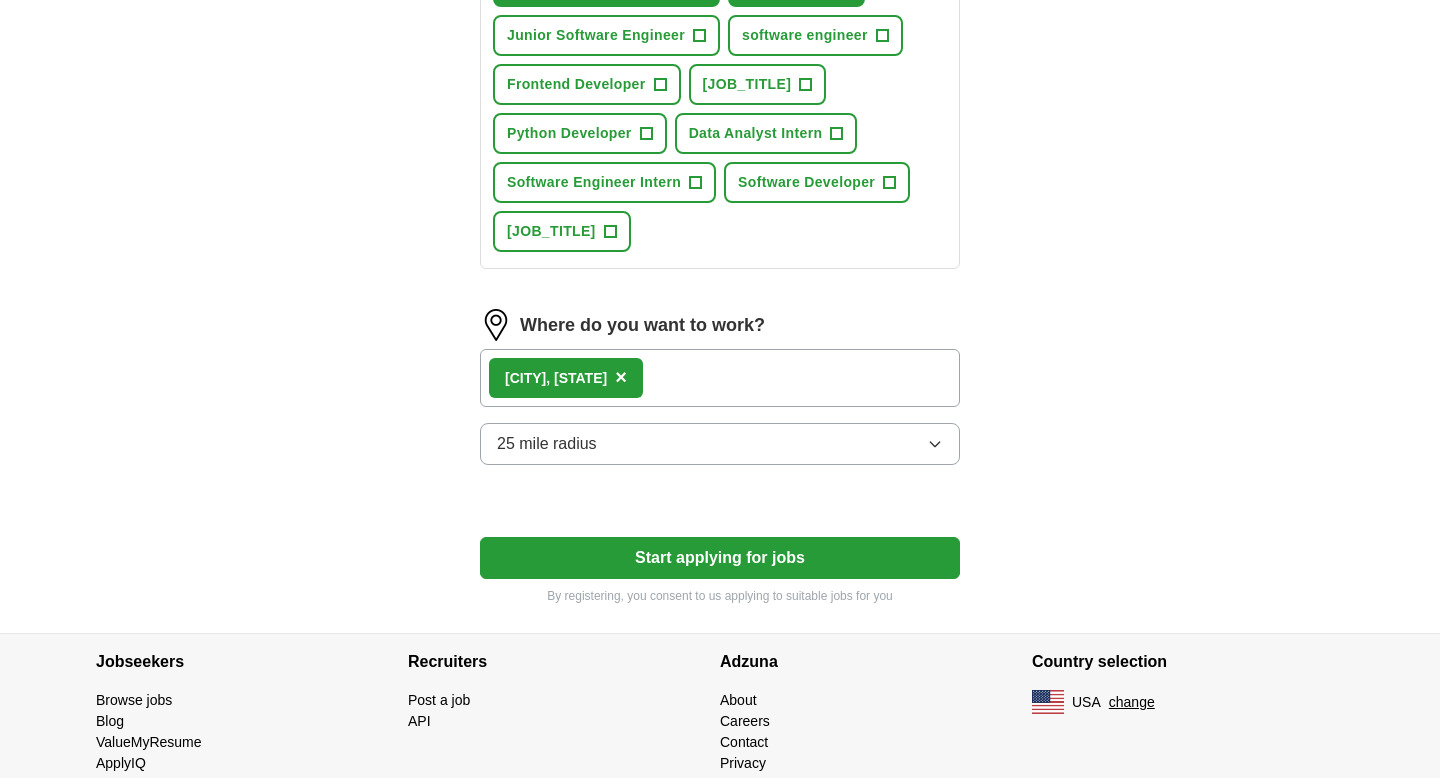 click on "[CITY], [STATE] ×" at bounding box center (720, 378) 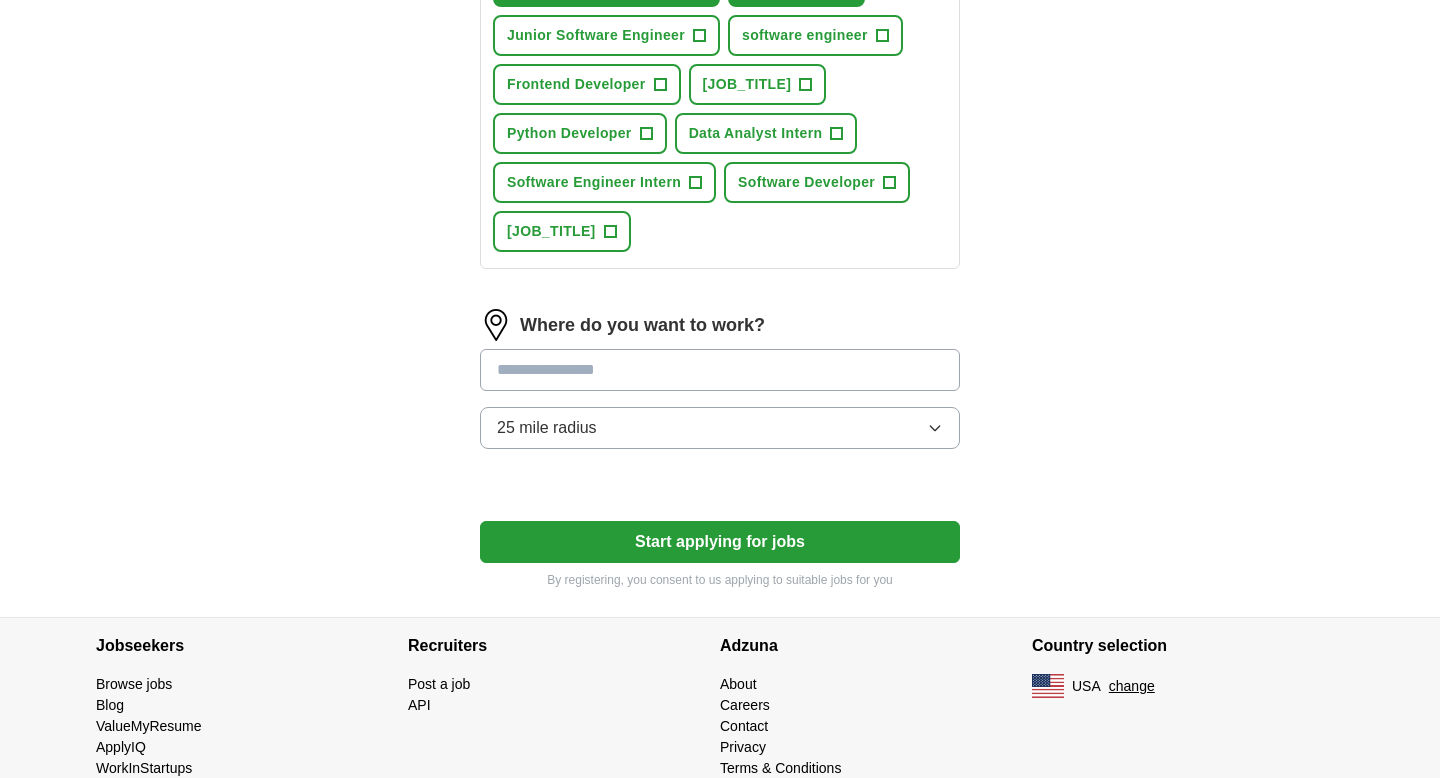 click at bounding box center (720, 370) 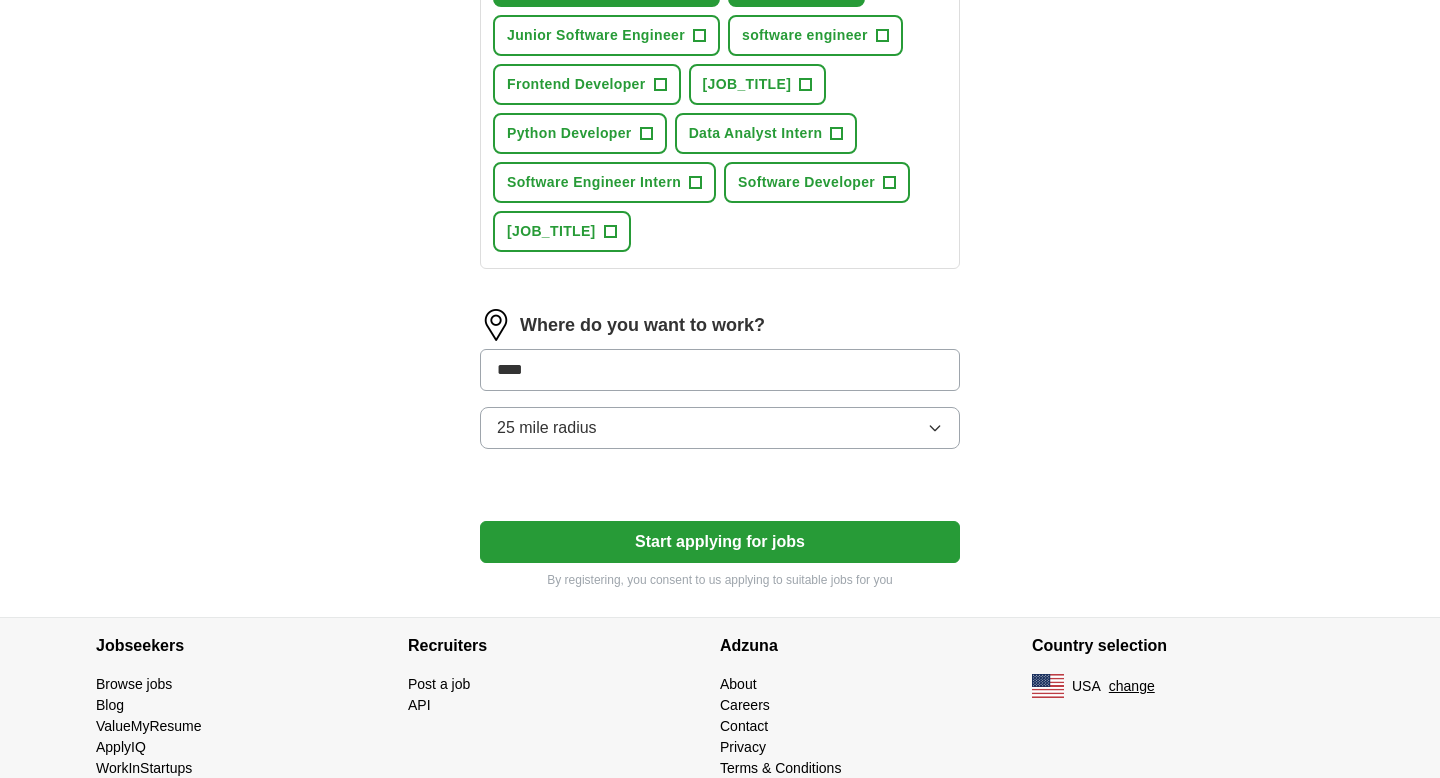type on "*****" 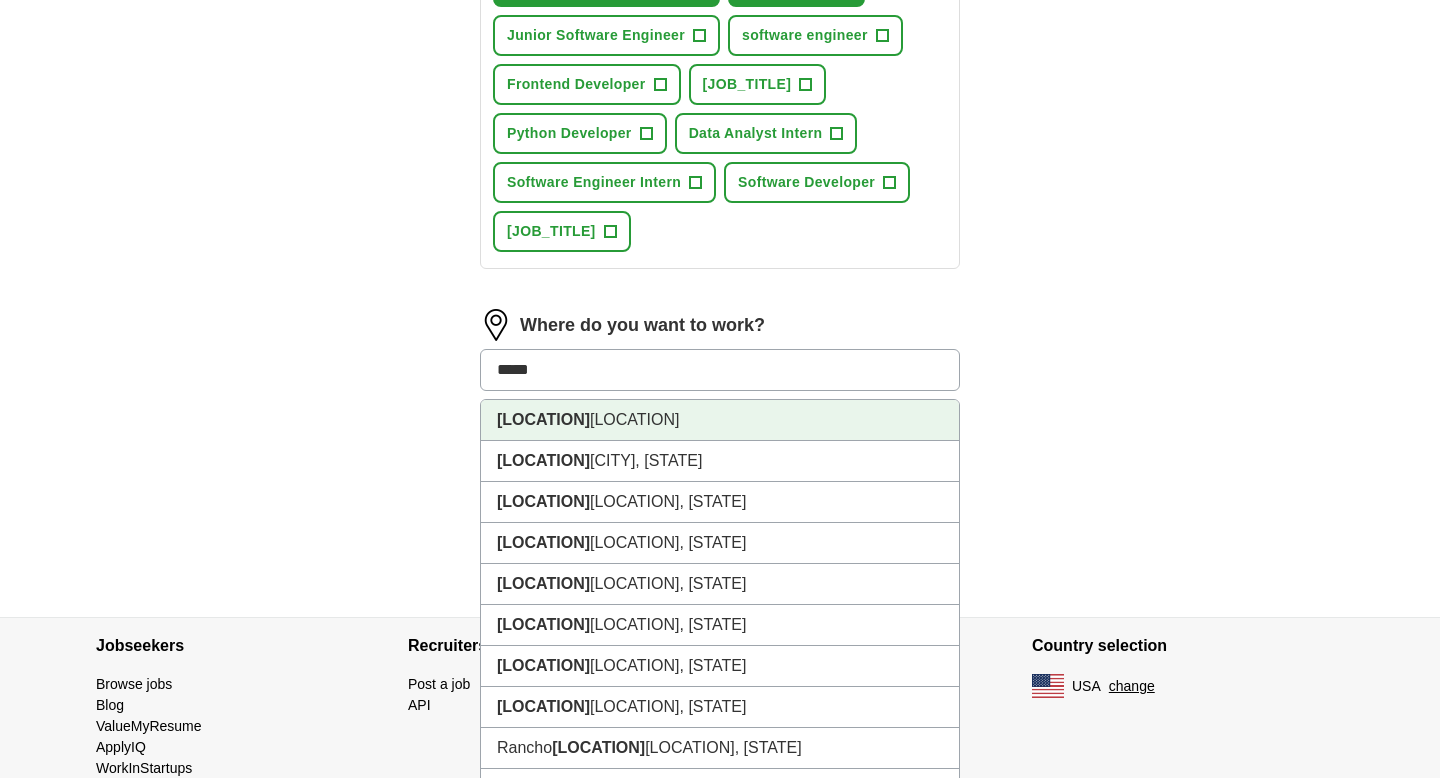 click on "[LOCATION]" at bounding box center (720, 420) 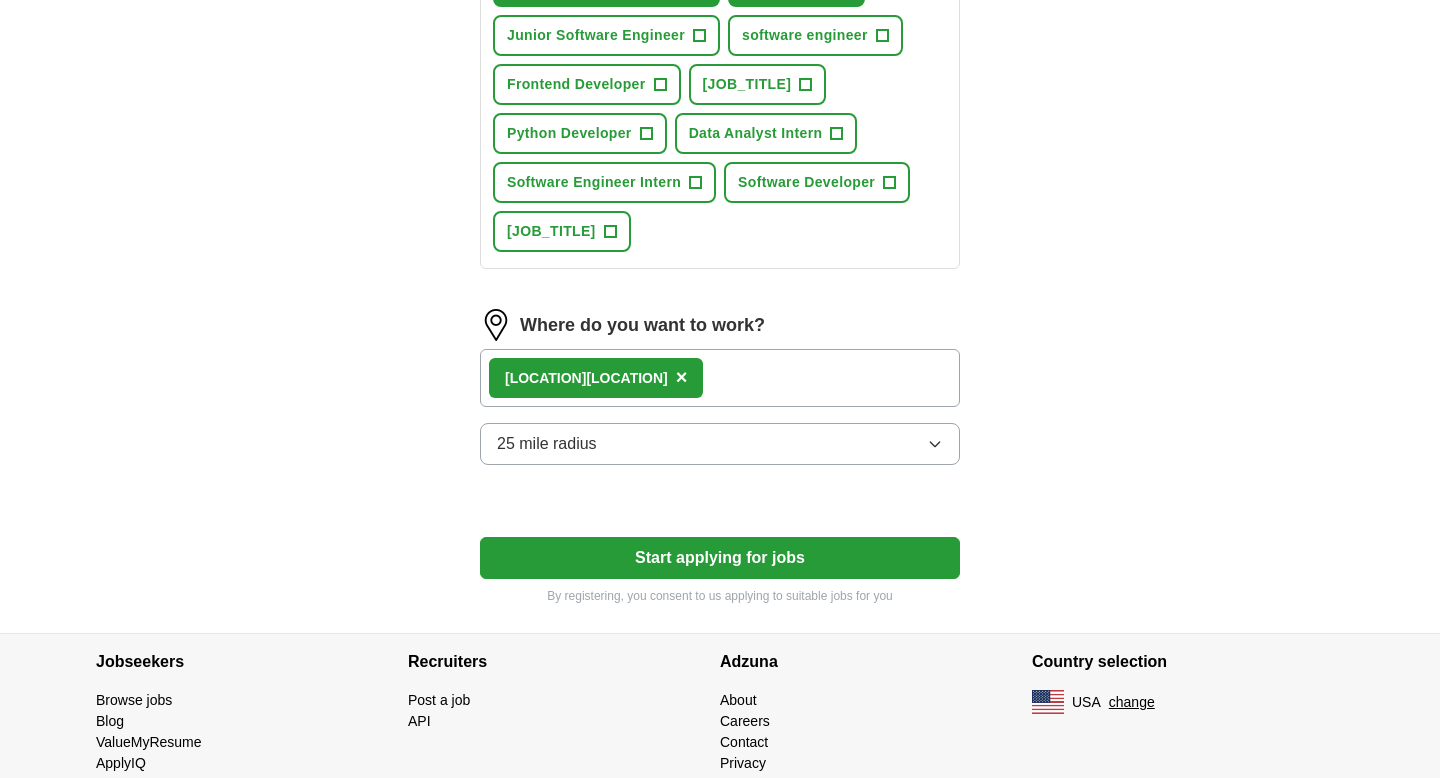 click on "25 mile radius" at bounding box center [720, 444] 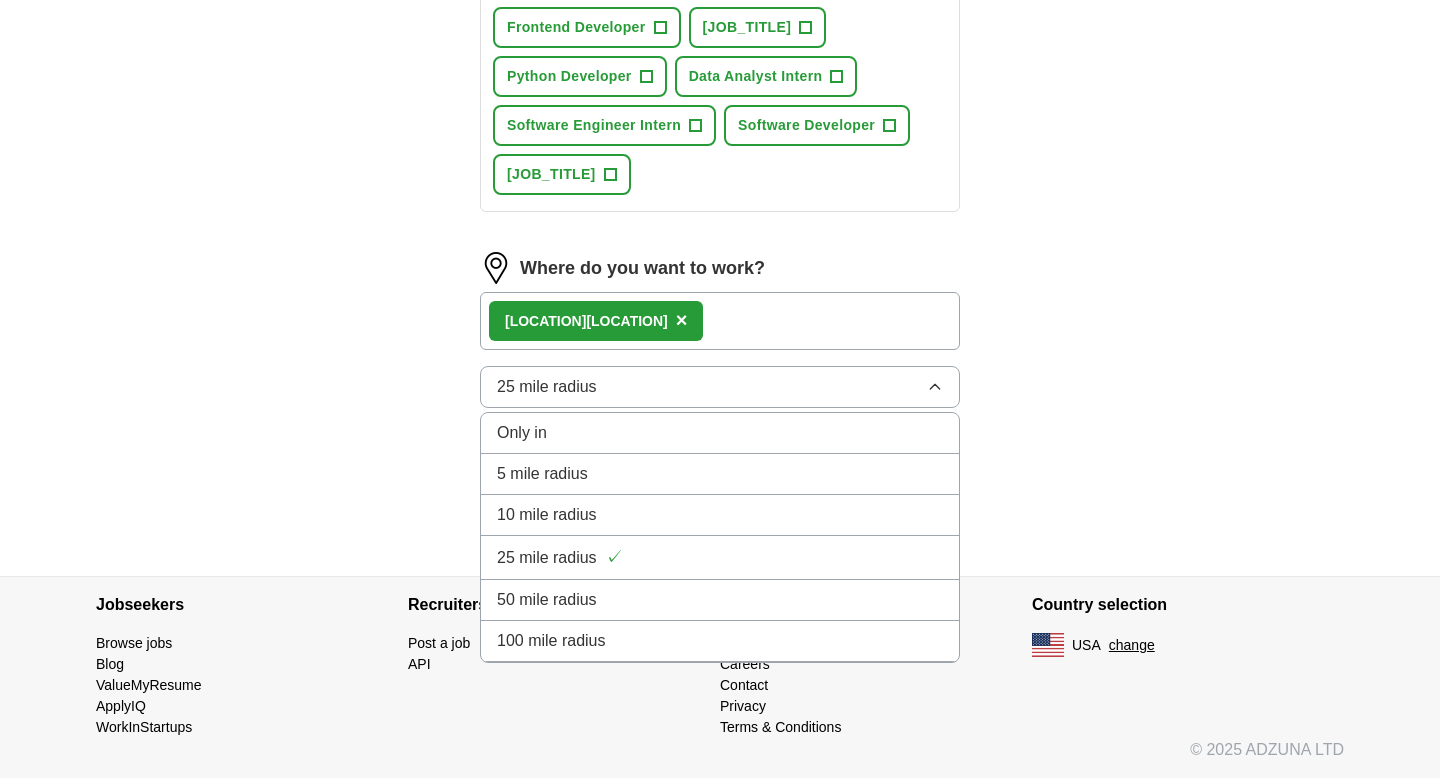scroll, scrollTop: 1110, scrollLeft: 0, axis: vertical 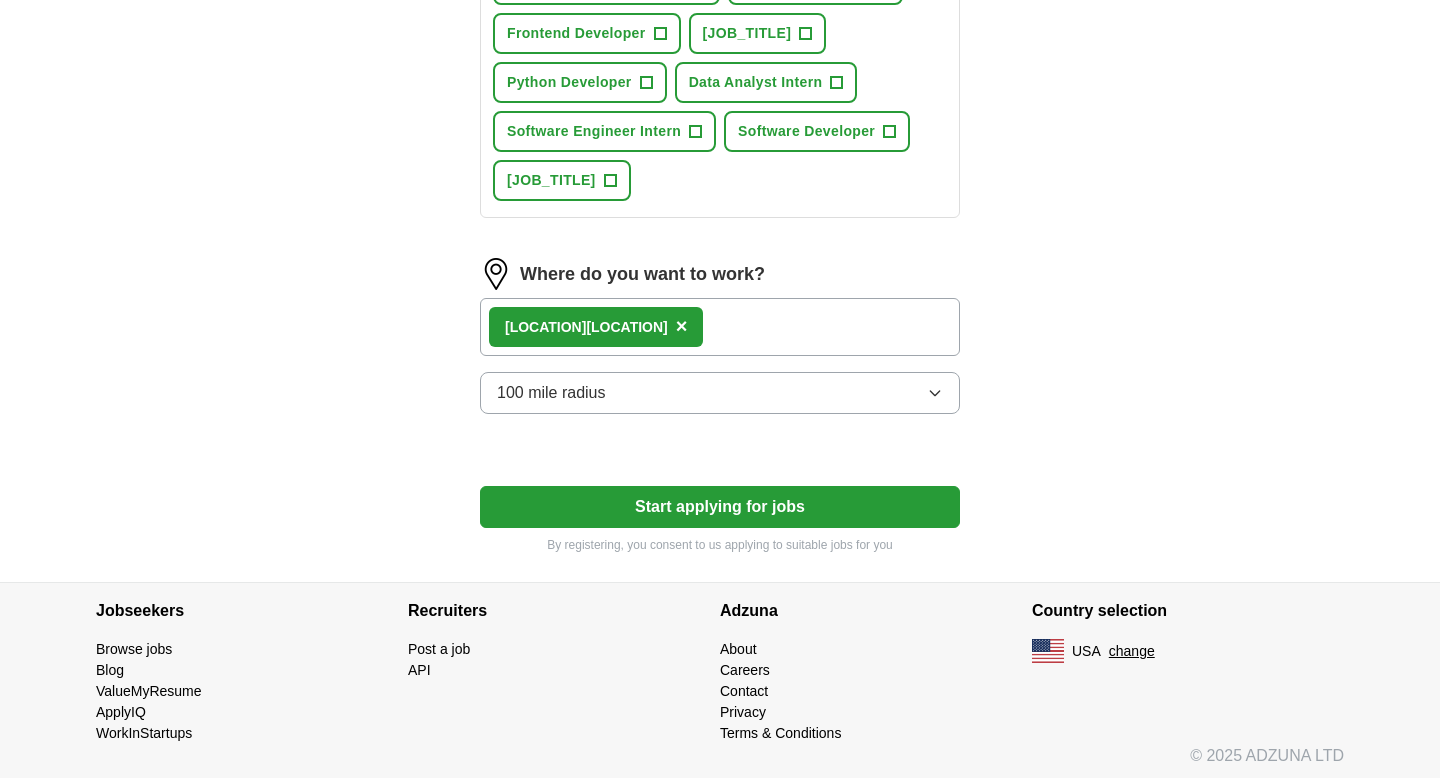 click on "Start applying for jobs" at bounding box center (720, 507) 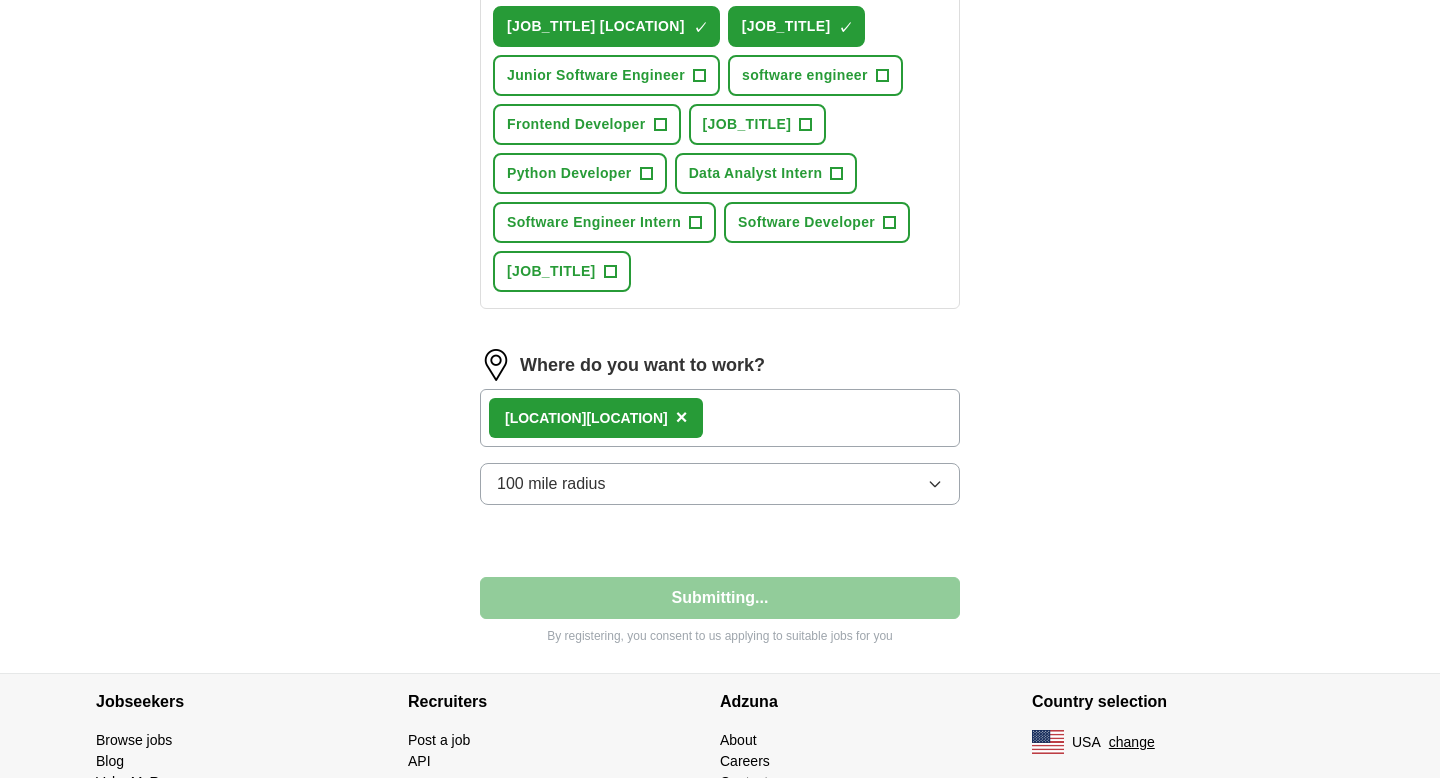 select on "**" 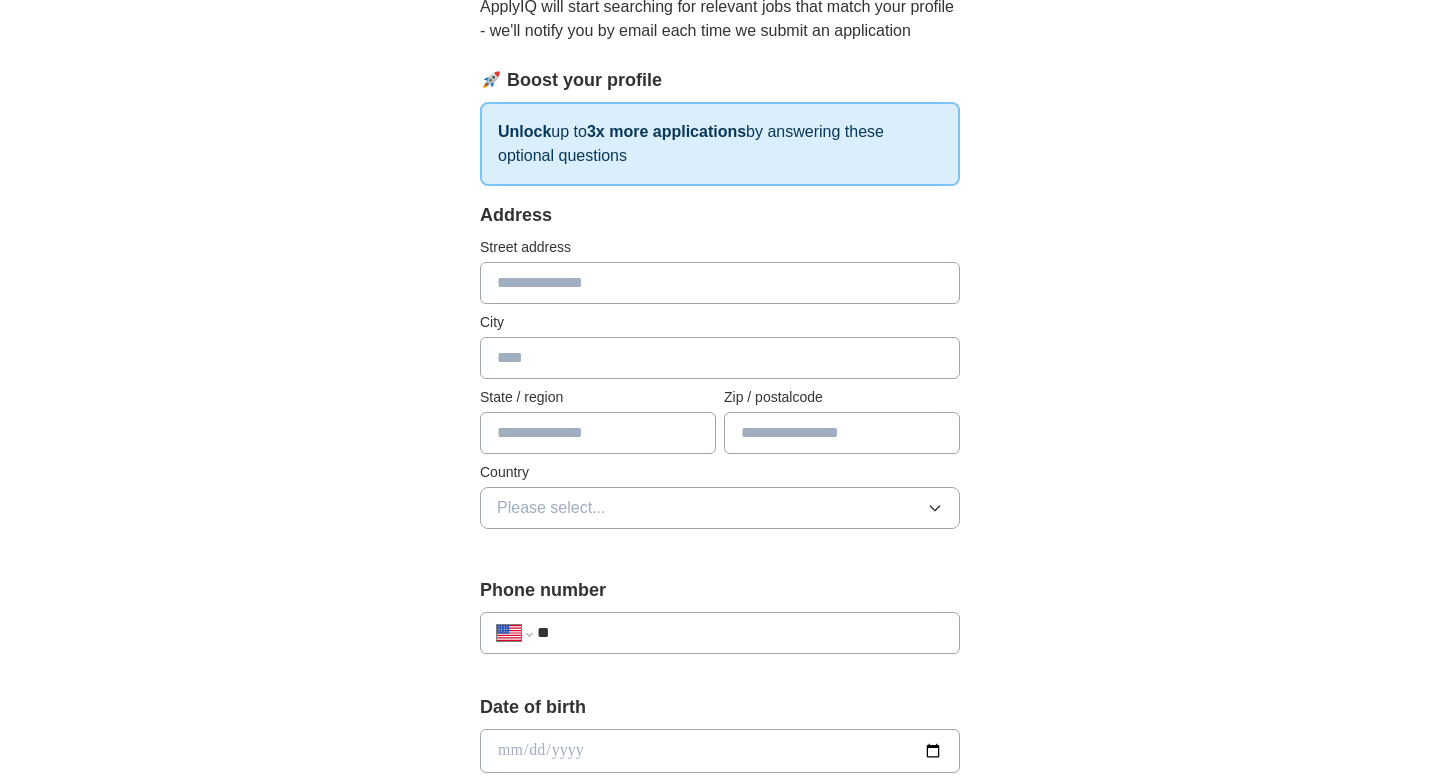 scroll, scrollTop: 37, scrollLeft: 0, axis: vertical 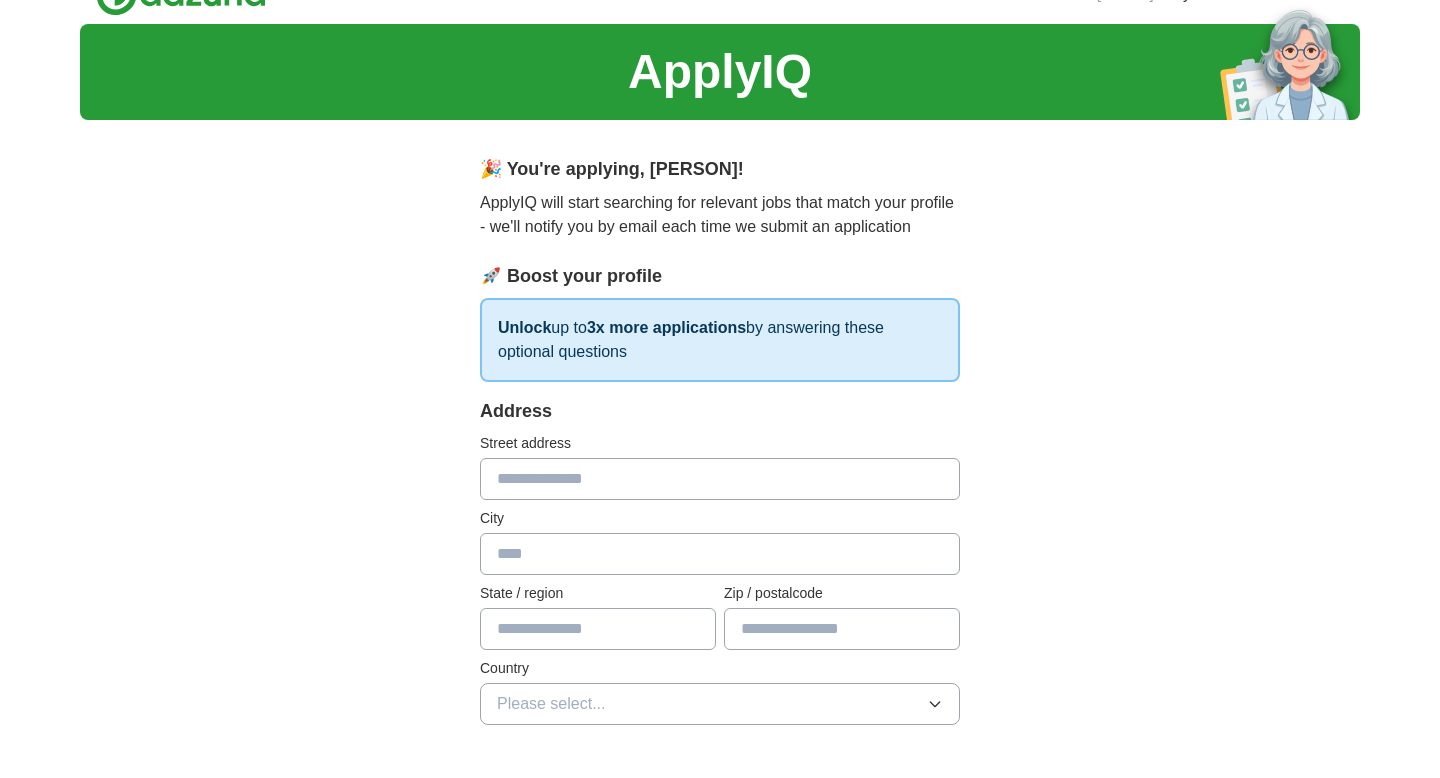 click at bounding box center (720, 479) 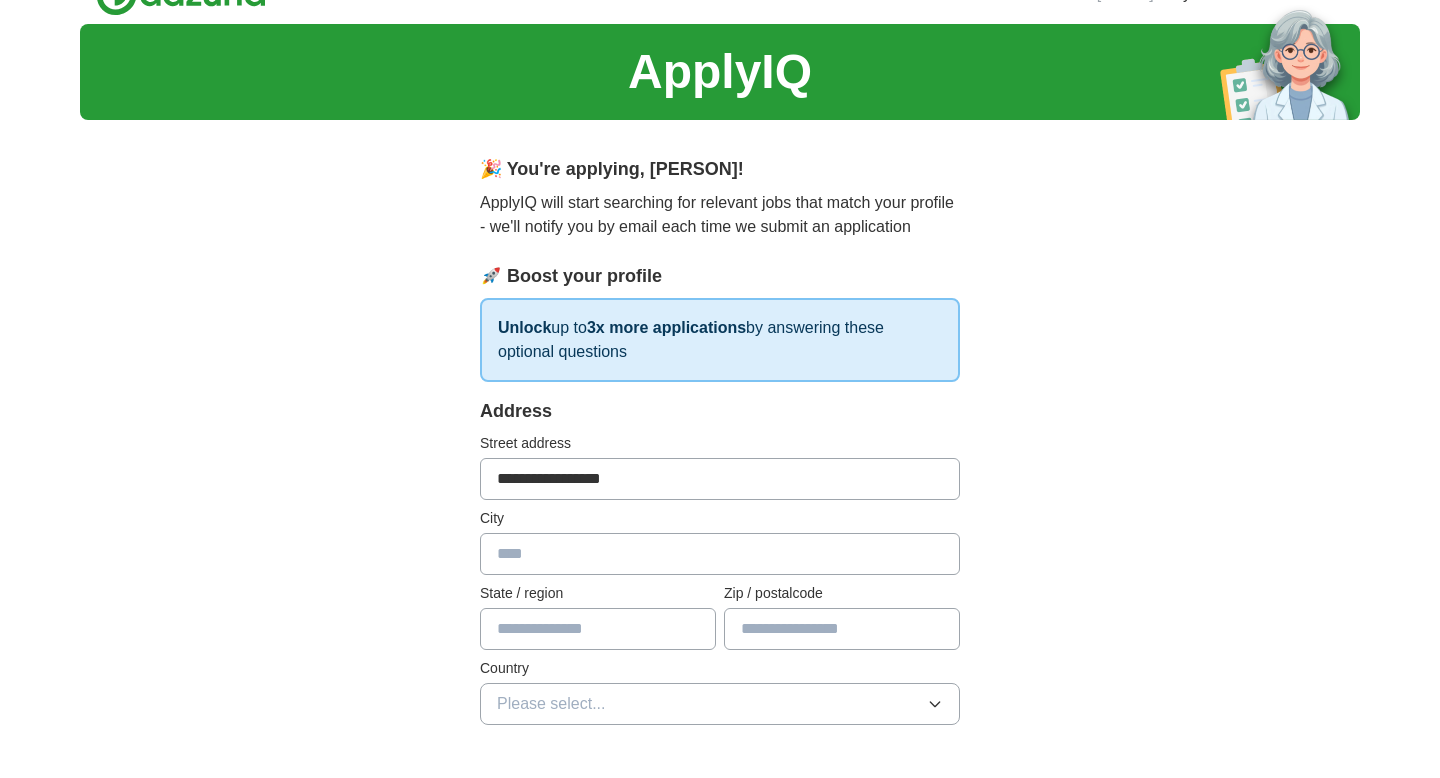 type on "*******" 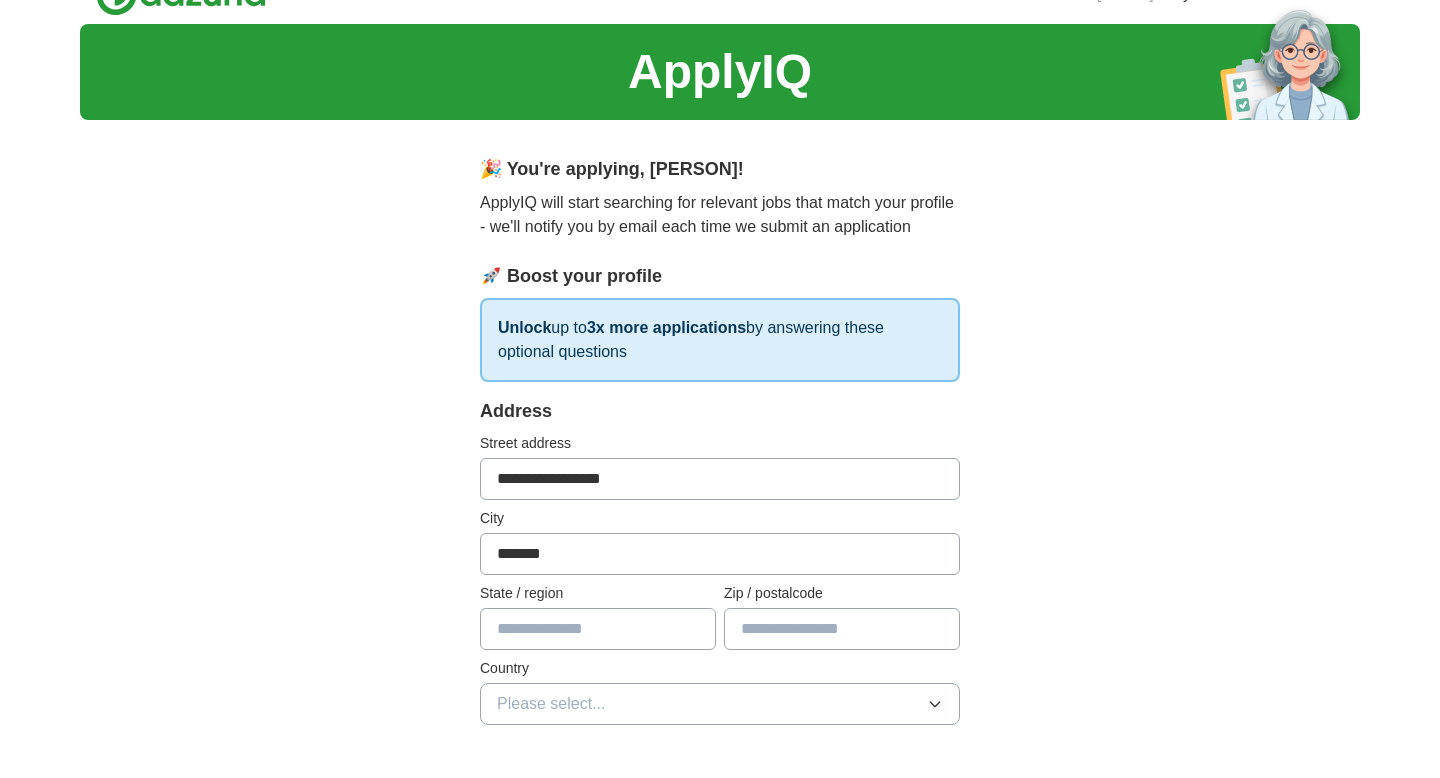 type on "**********" 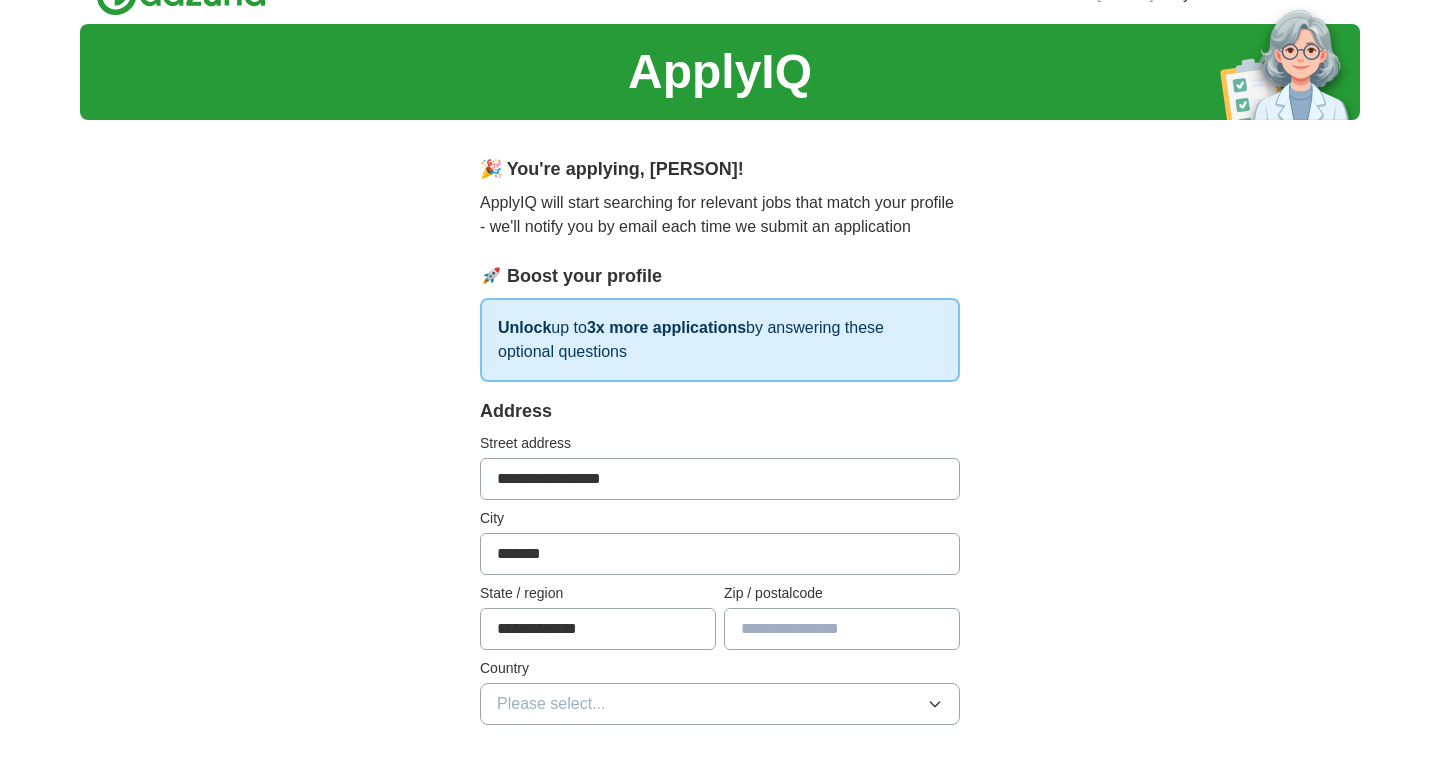 type on "*****" 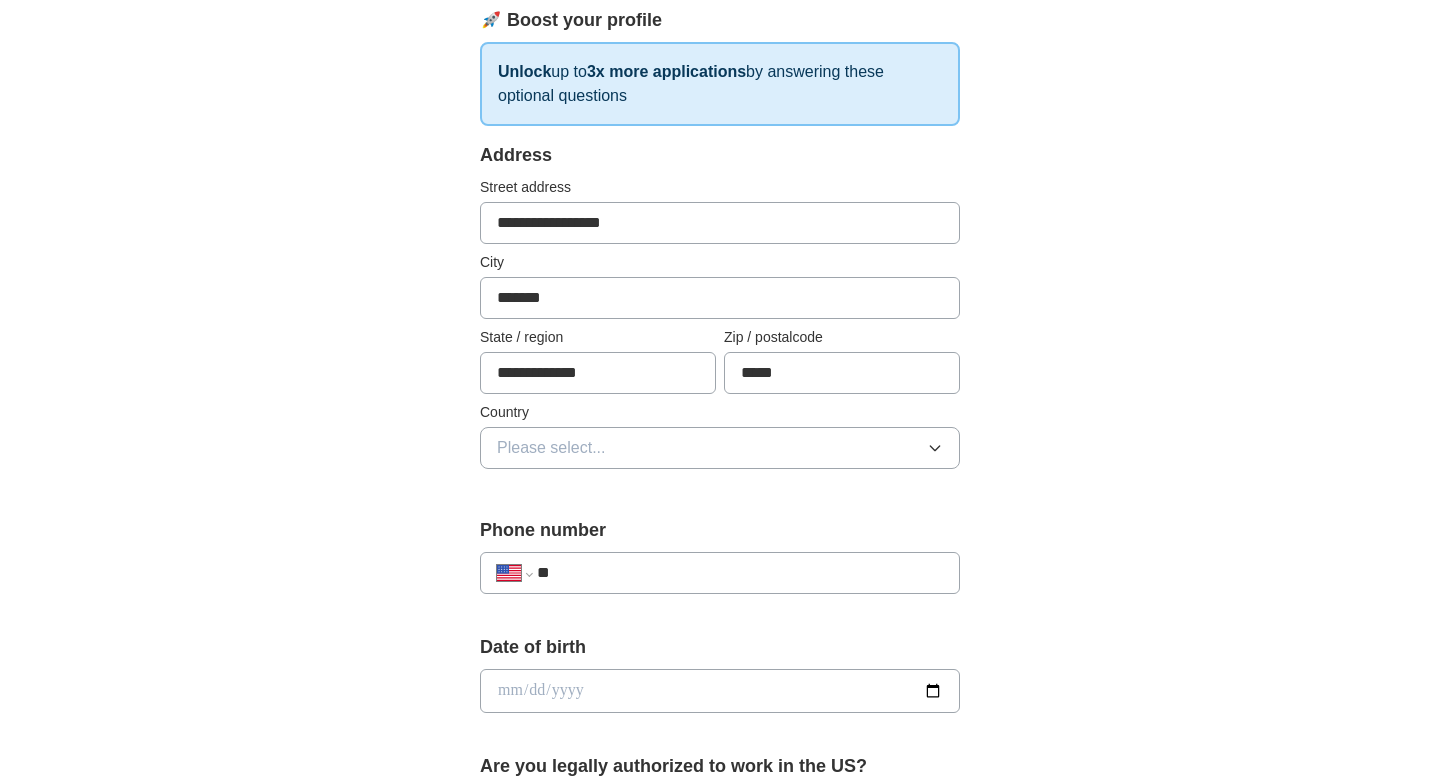 scroll, scrollTop: 321, scrollLeft: 0, axis: vertical 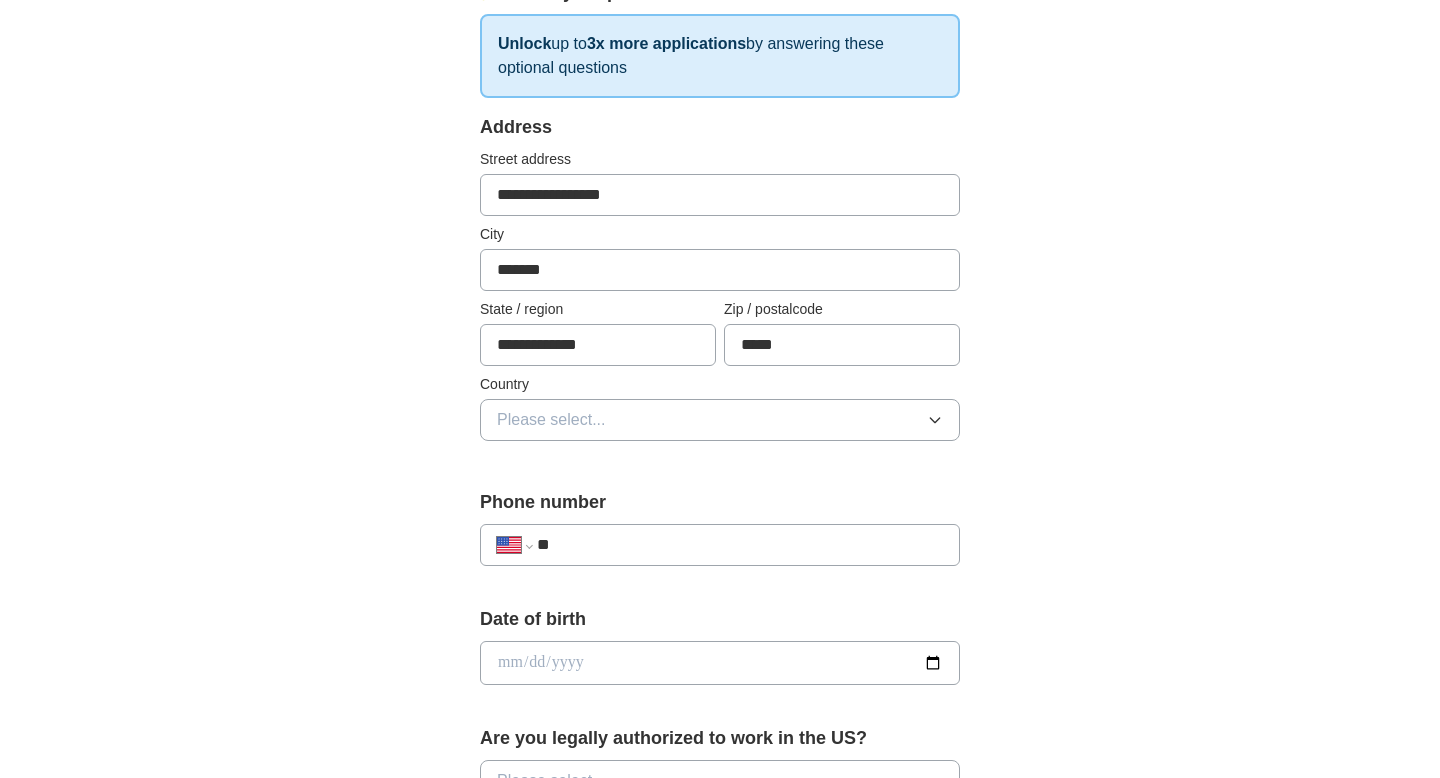 click on "Please select..." at bounding box center (720, 420) 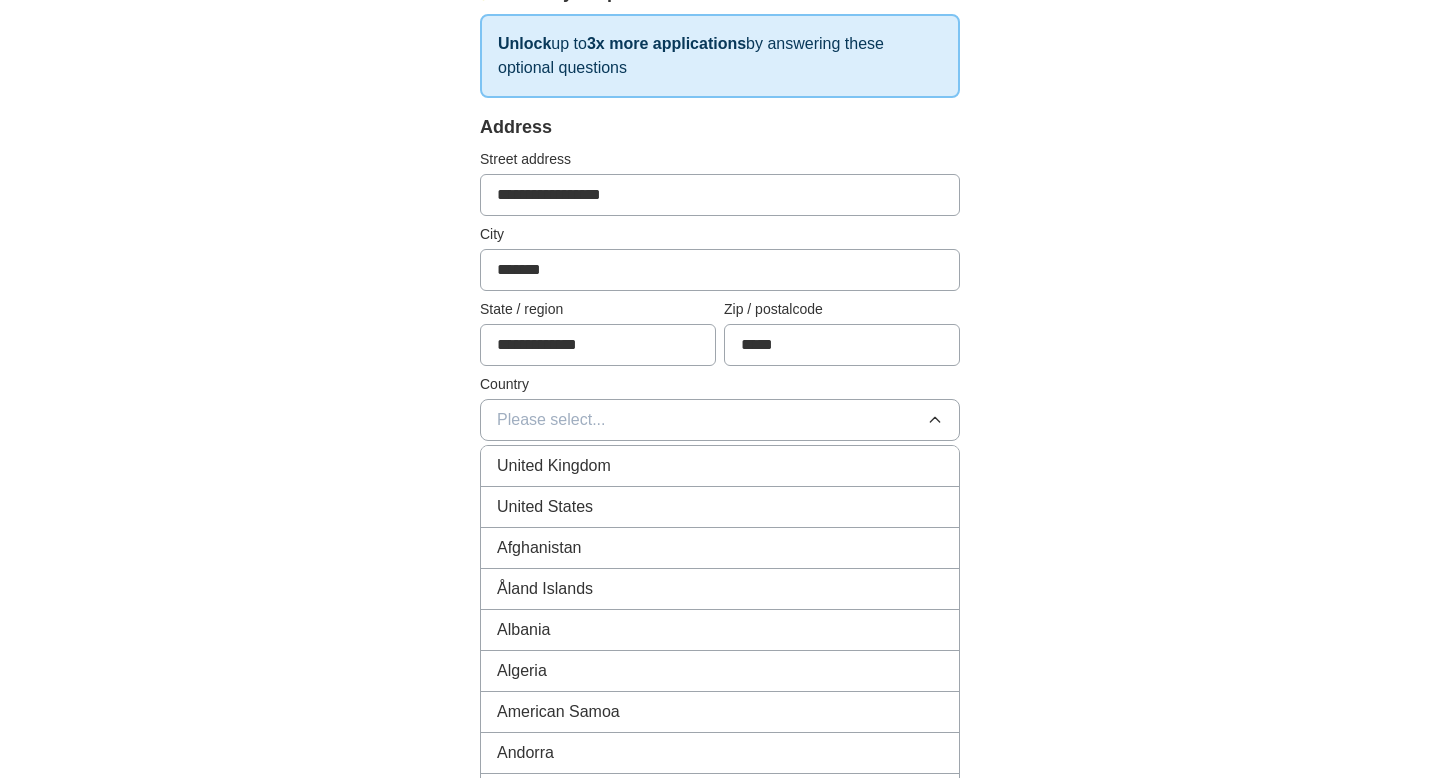click on "United States" at bounding box center [720, 507] 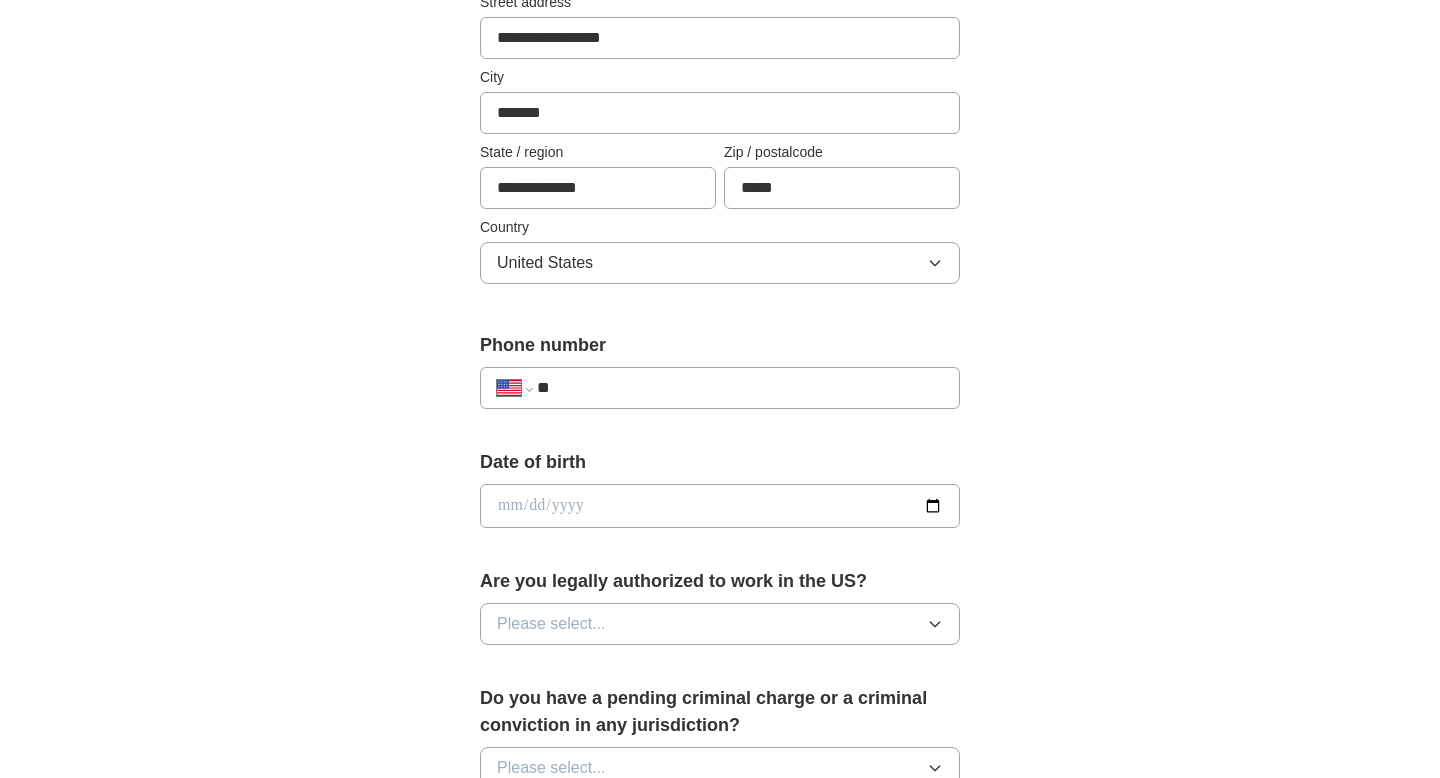 scroll, scrollTop: 508, scrollLeft: 0, axis: vertical 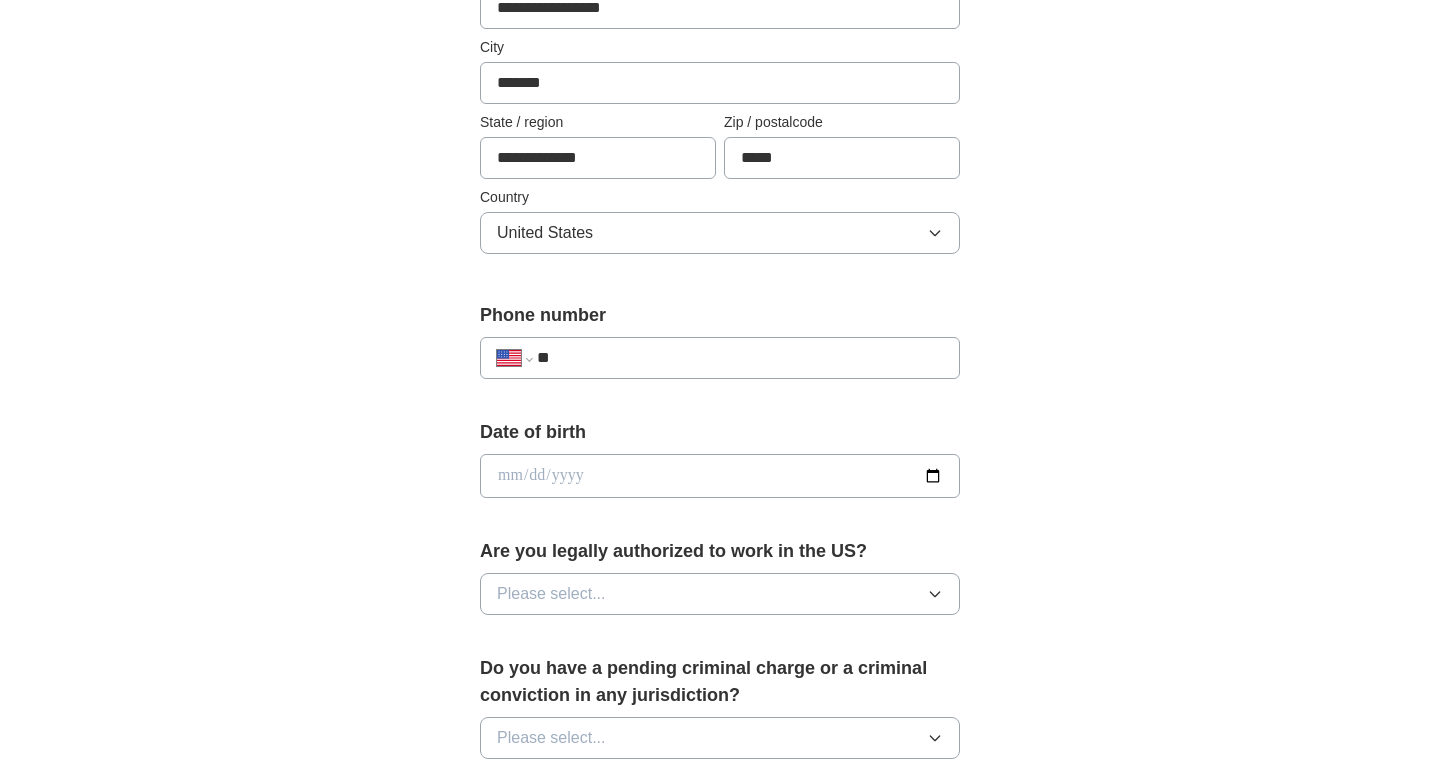 click on "**" at bounding box center (740, 358) 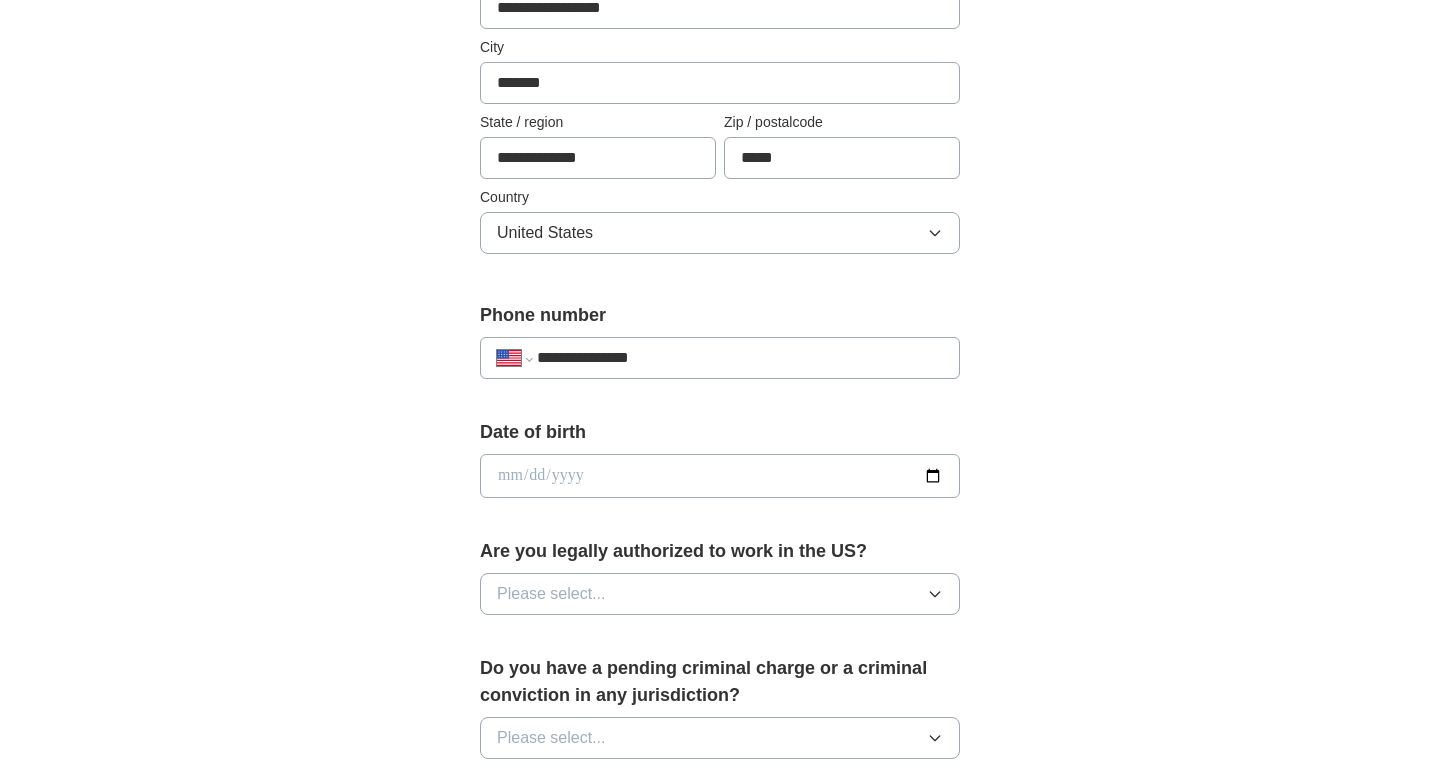 type on "**********" 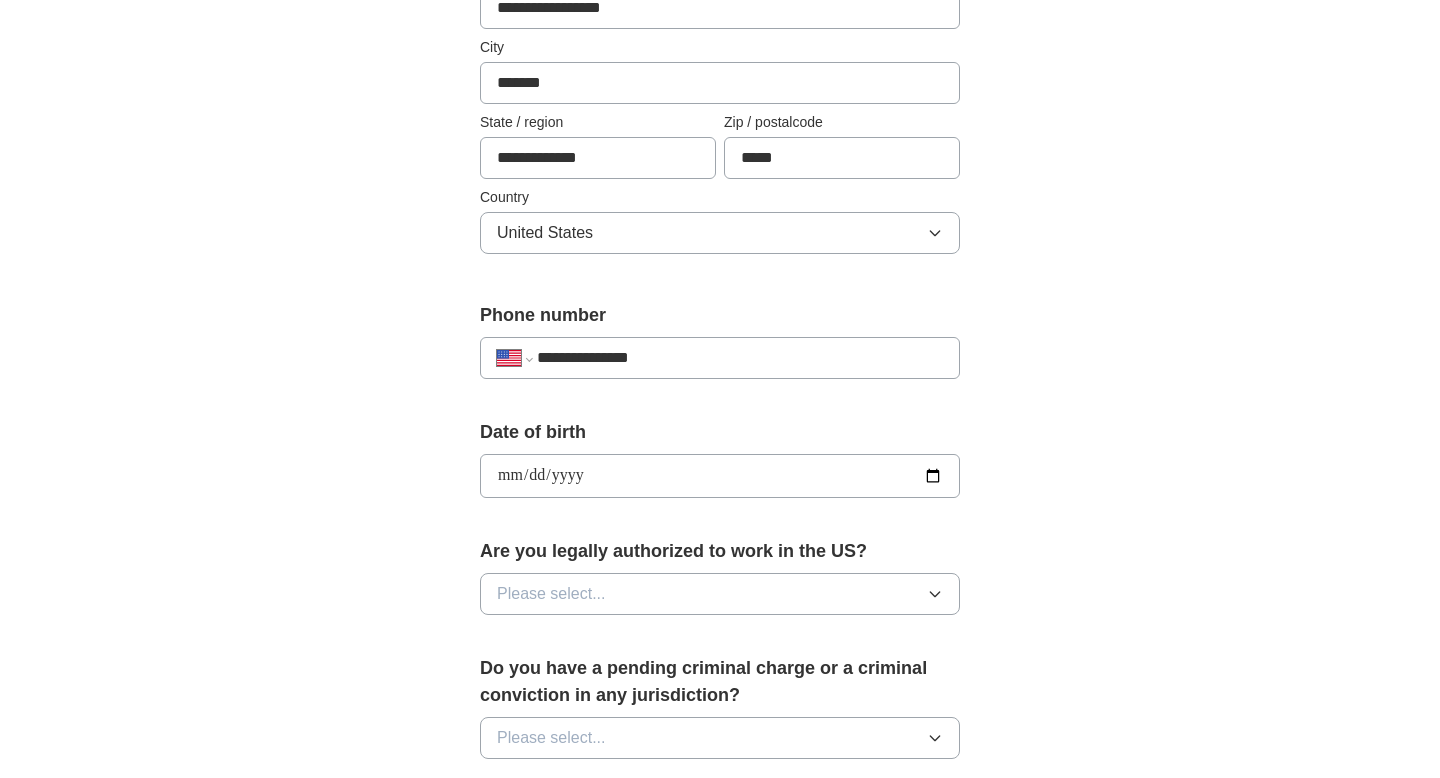 type on "**********" 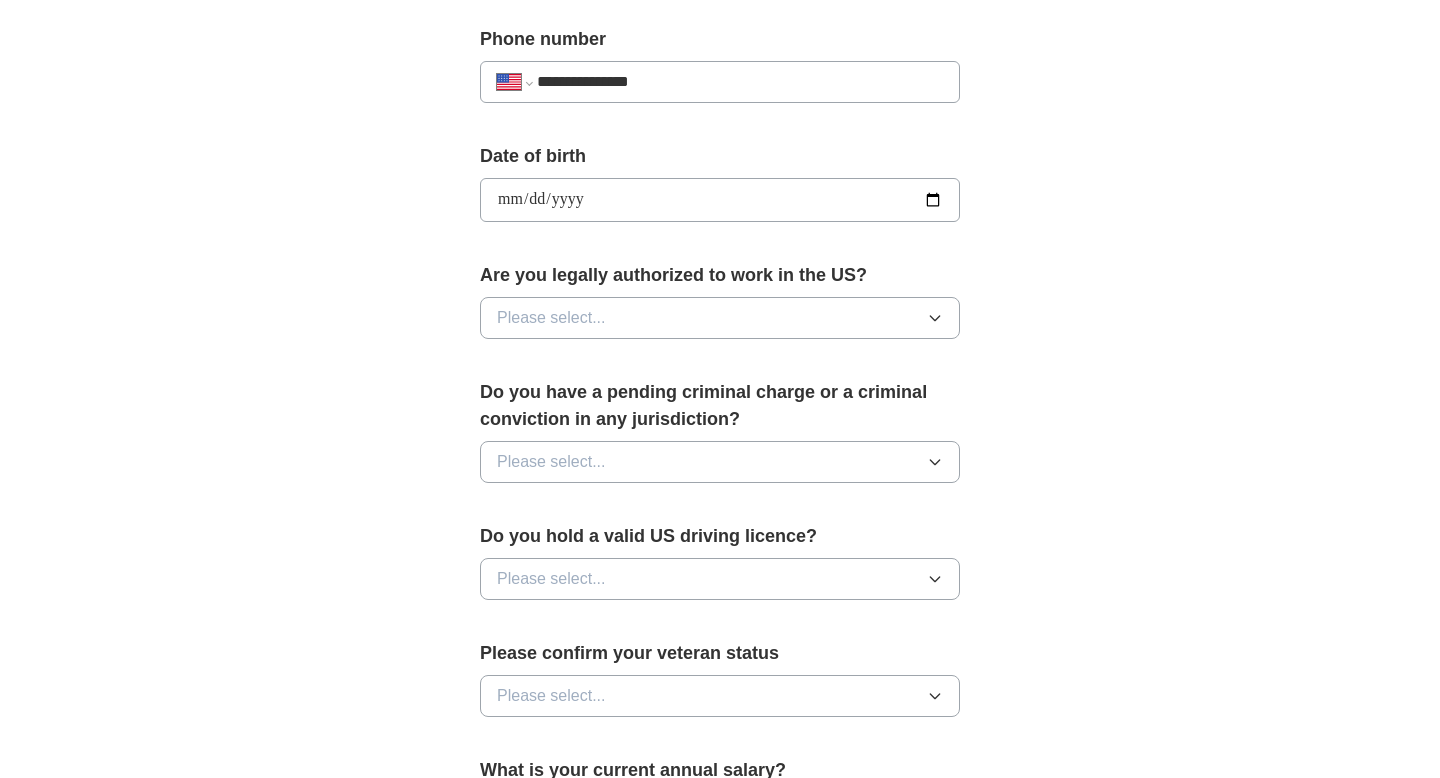 scroll, scrollTop: 820, scrollLeft: 0, axis: vertical 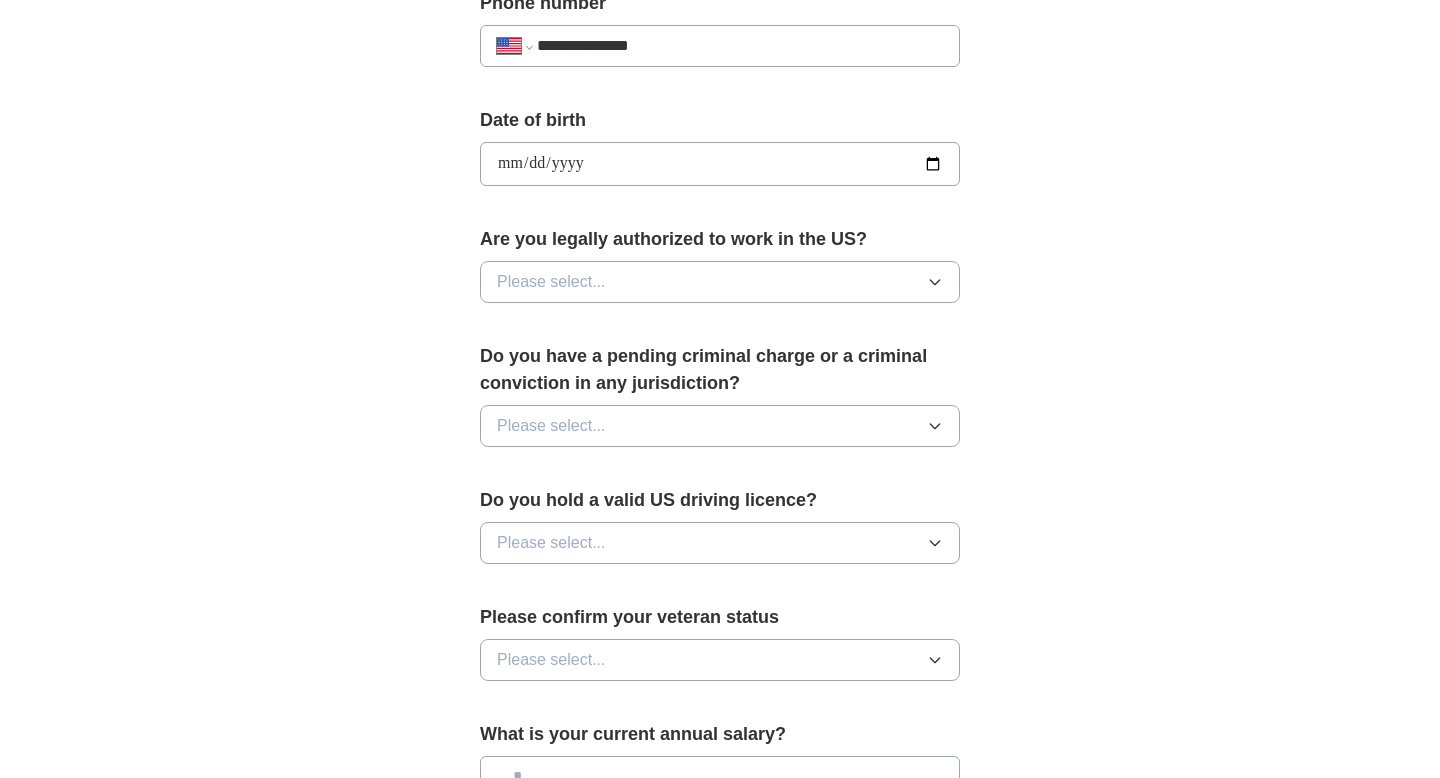 click on "Please select..." at bounding box center (720, 282) 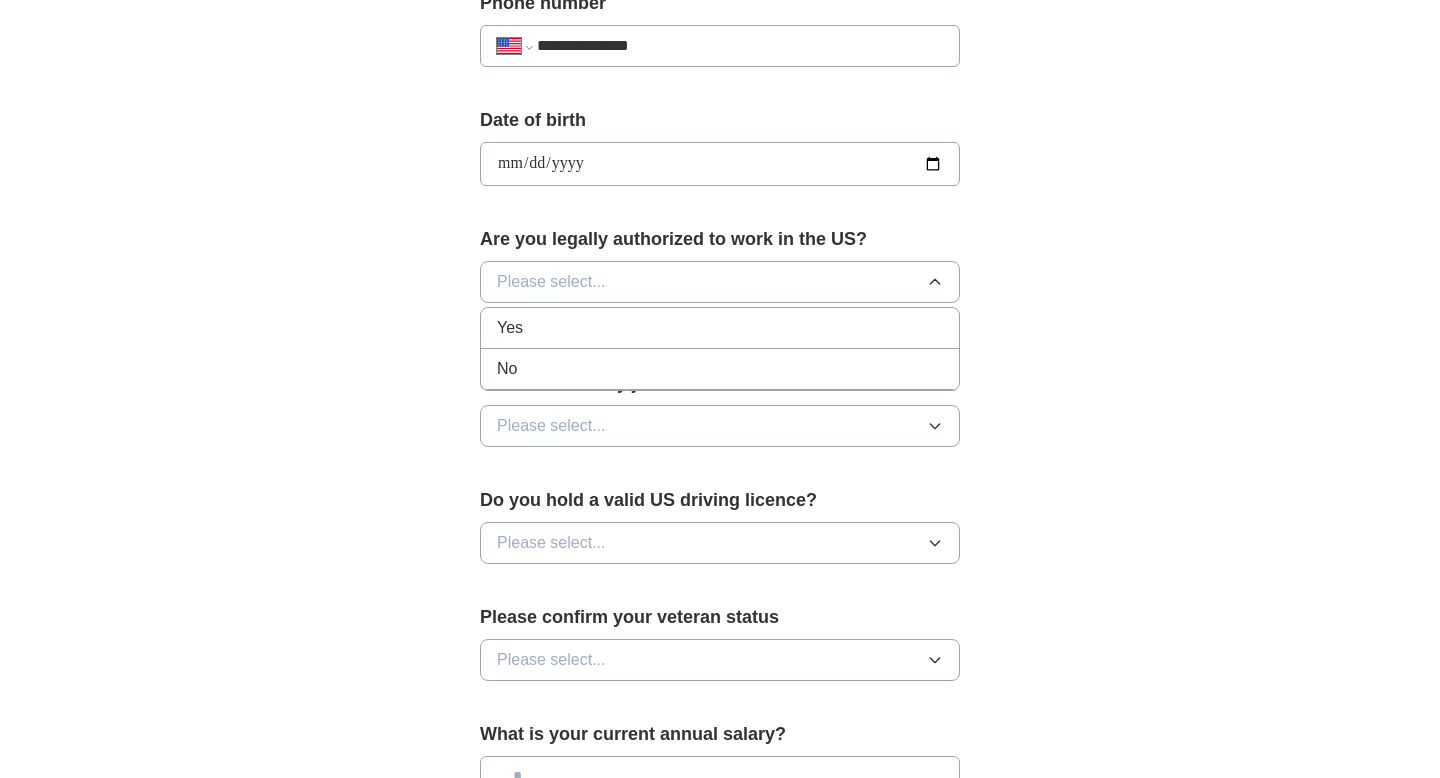 click on "Yes" at bounding box center (720, 328) 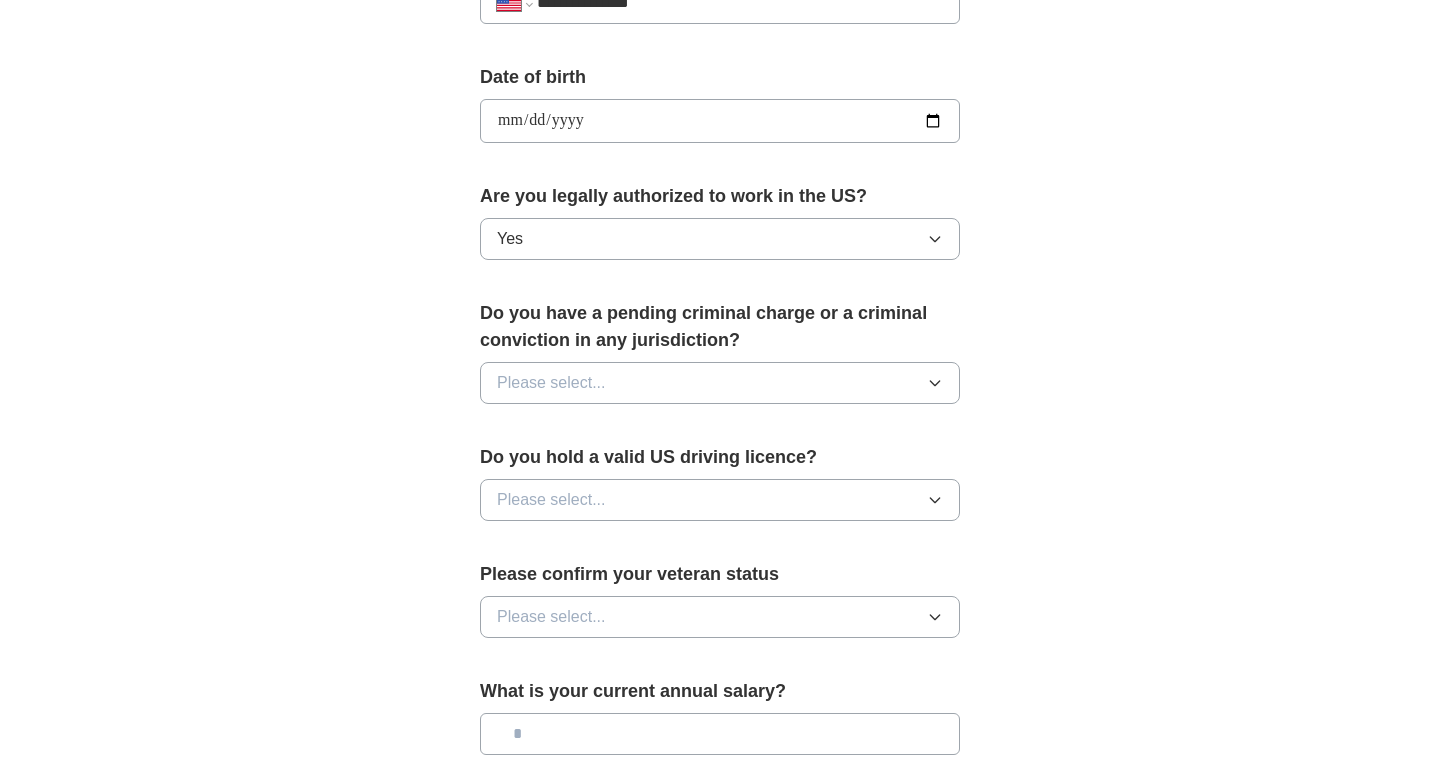 scroll, scrollTop: 865, scrollLeft: 0, axis: vertical 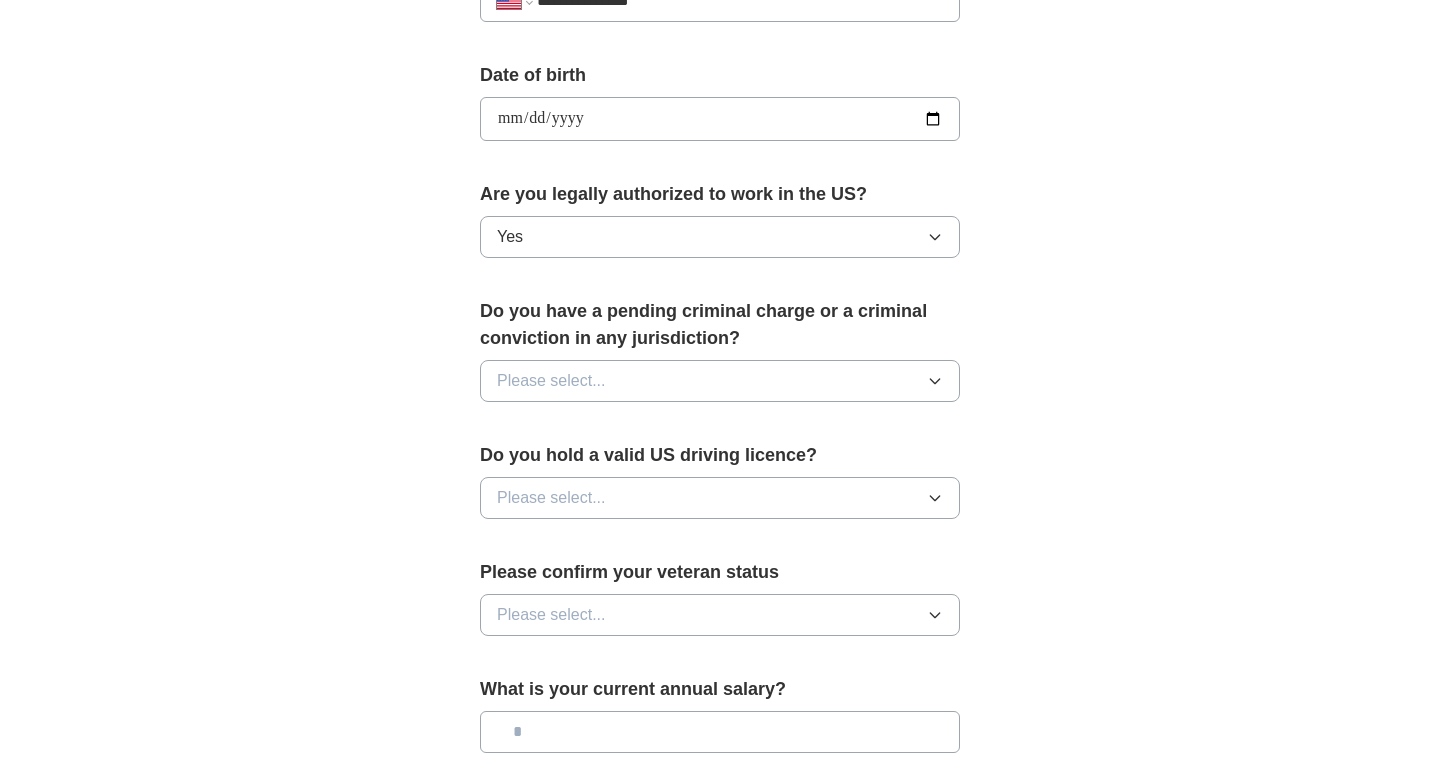 click on "Please select..." at bounding box center [551, 381] 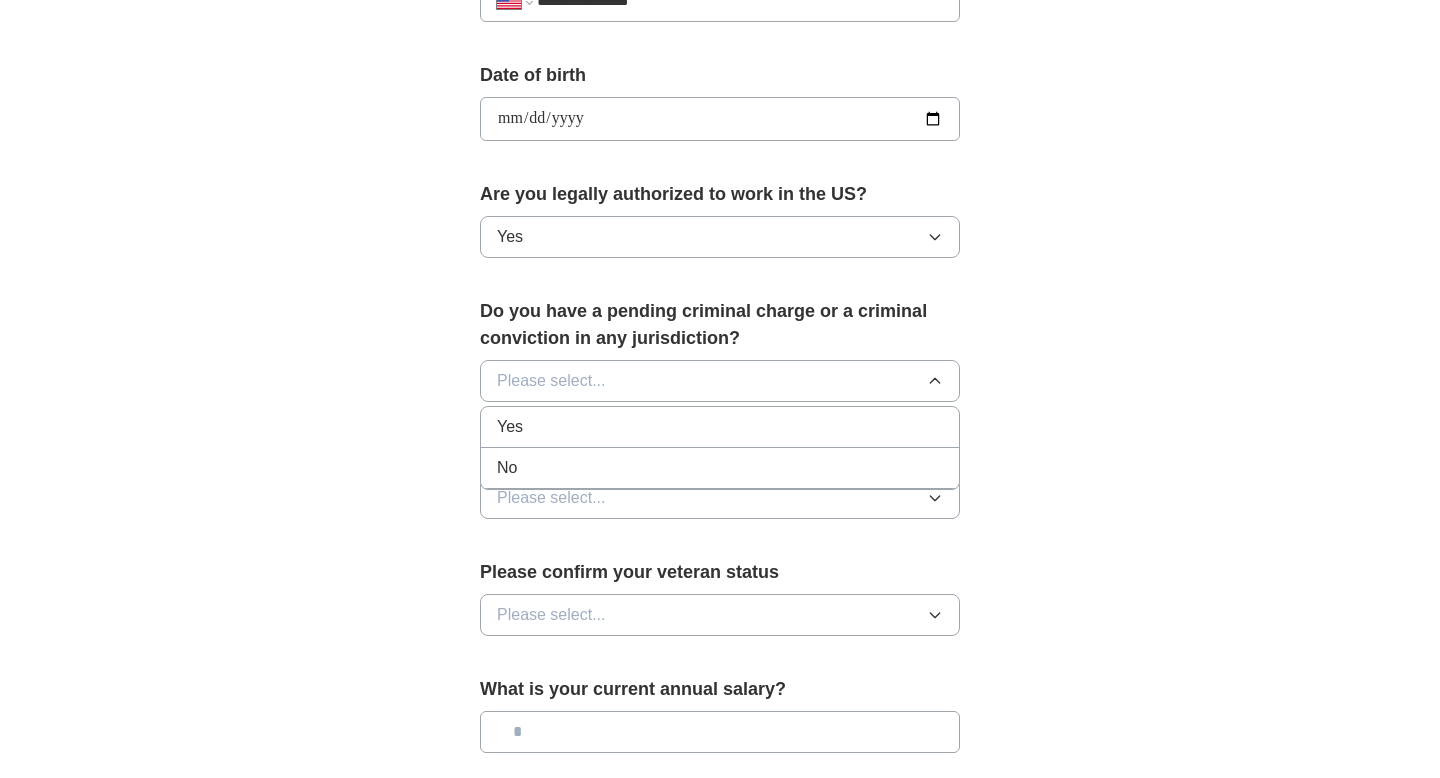 click on "No" at bounding box center [720, 468] 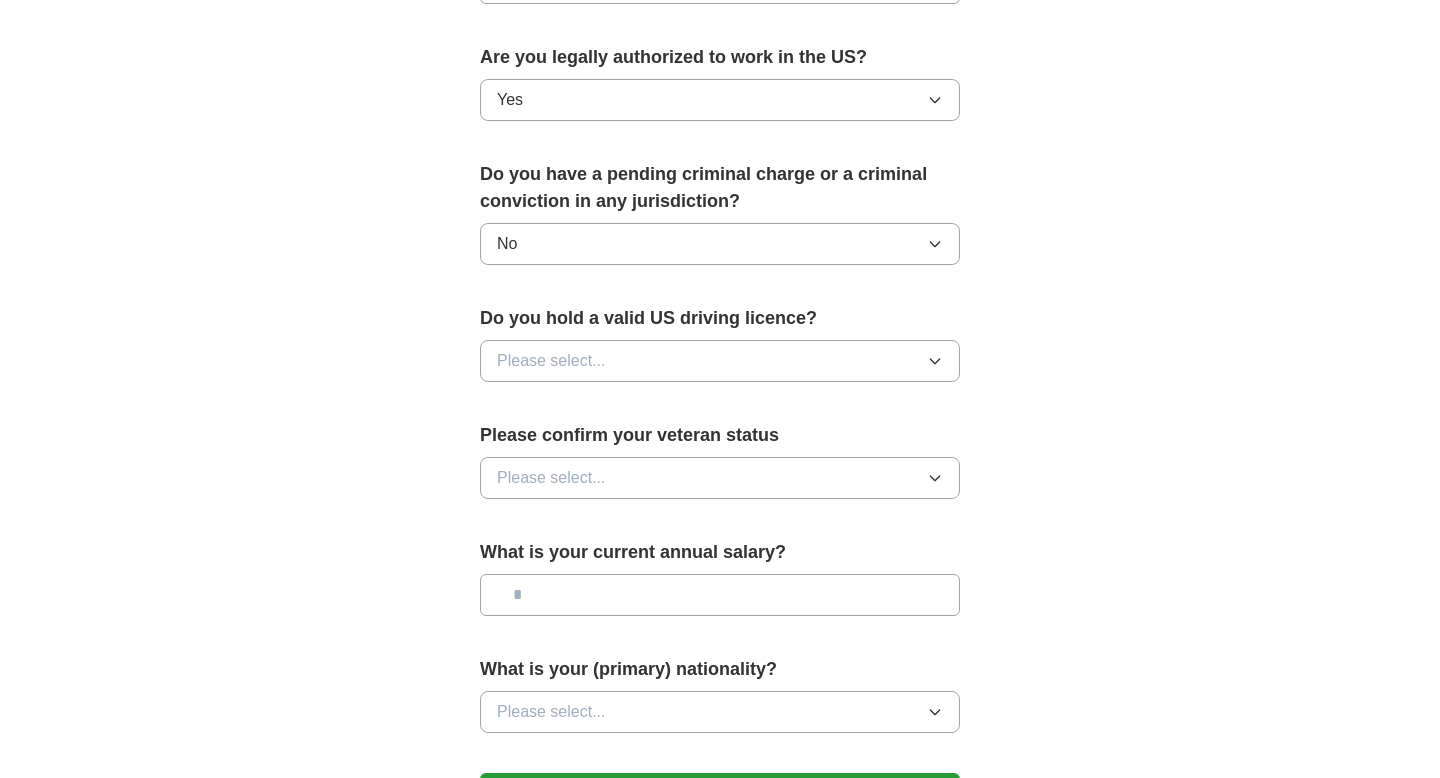 scroll, scrollTop: 1016, scrollLeft: 0, axis: vertical 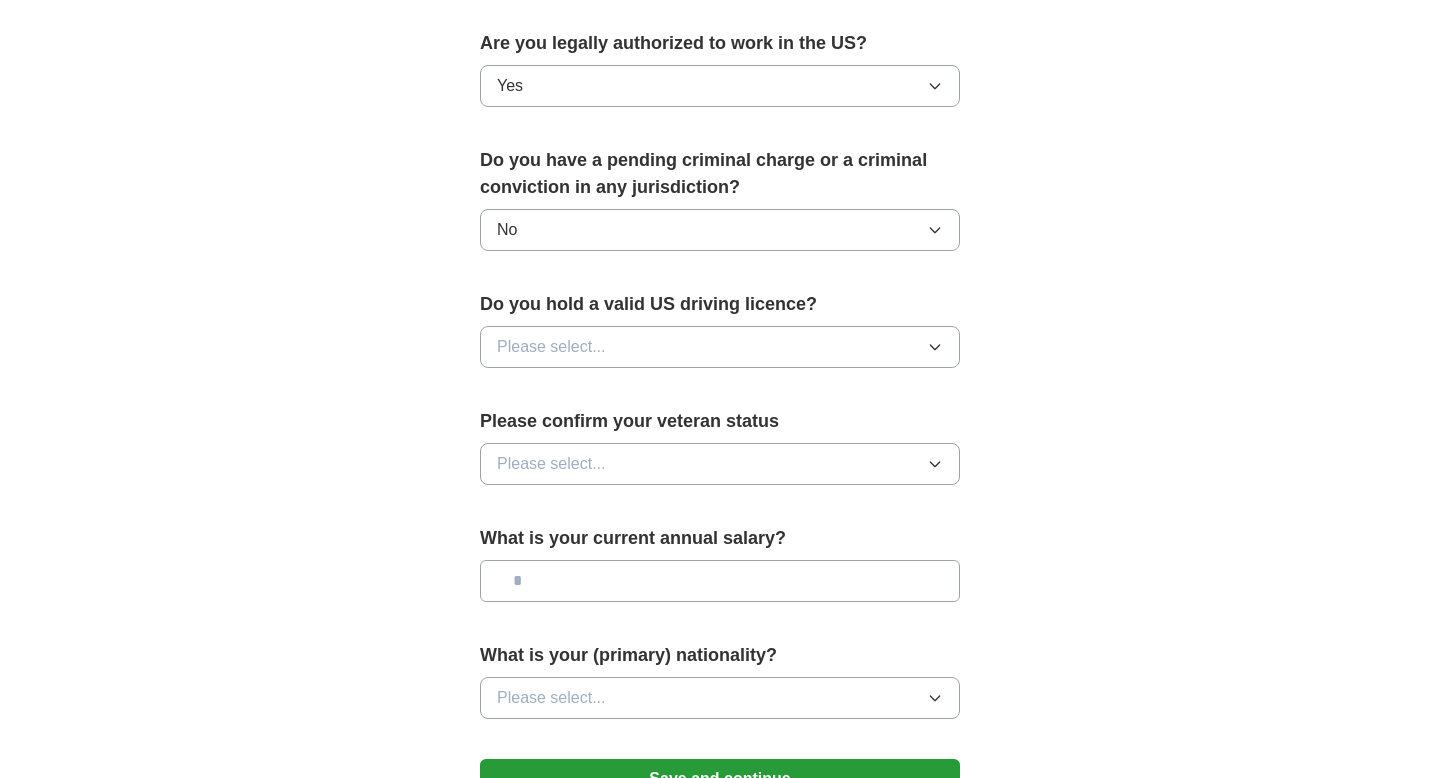 click on "Please select..." at bounding box center (551, 347) 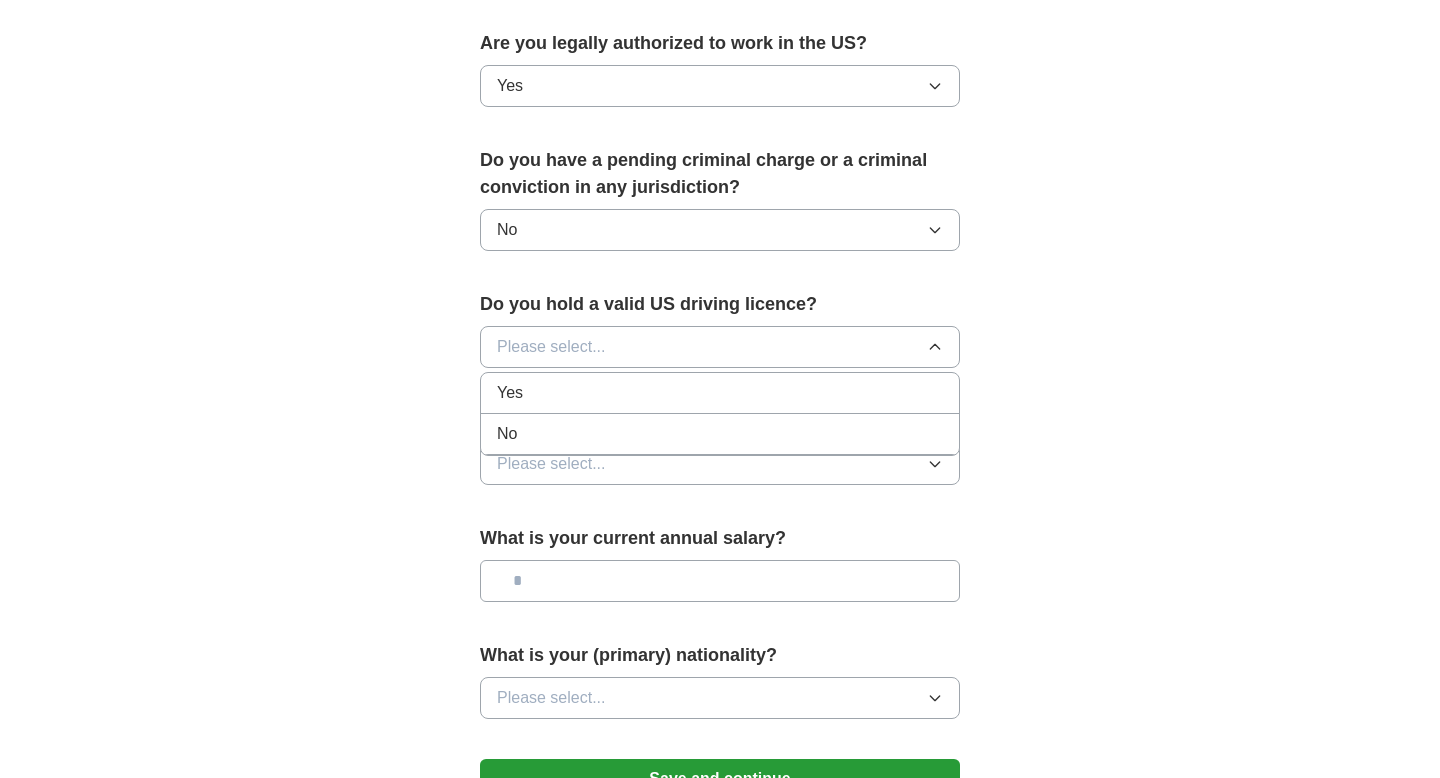click on "No" at bounding box center [720, 434] 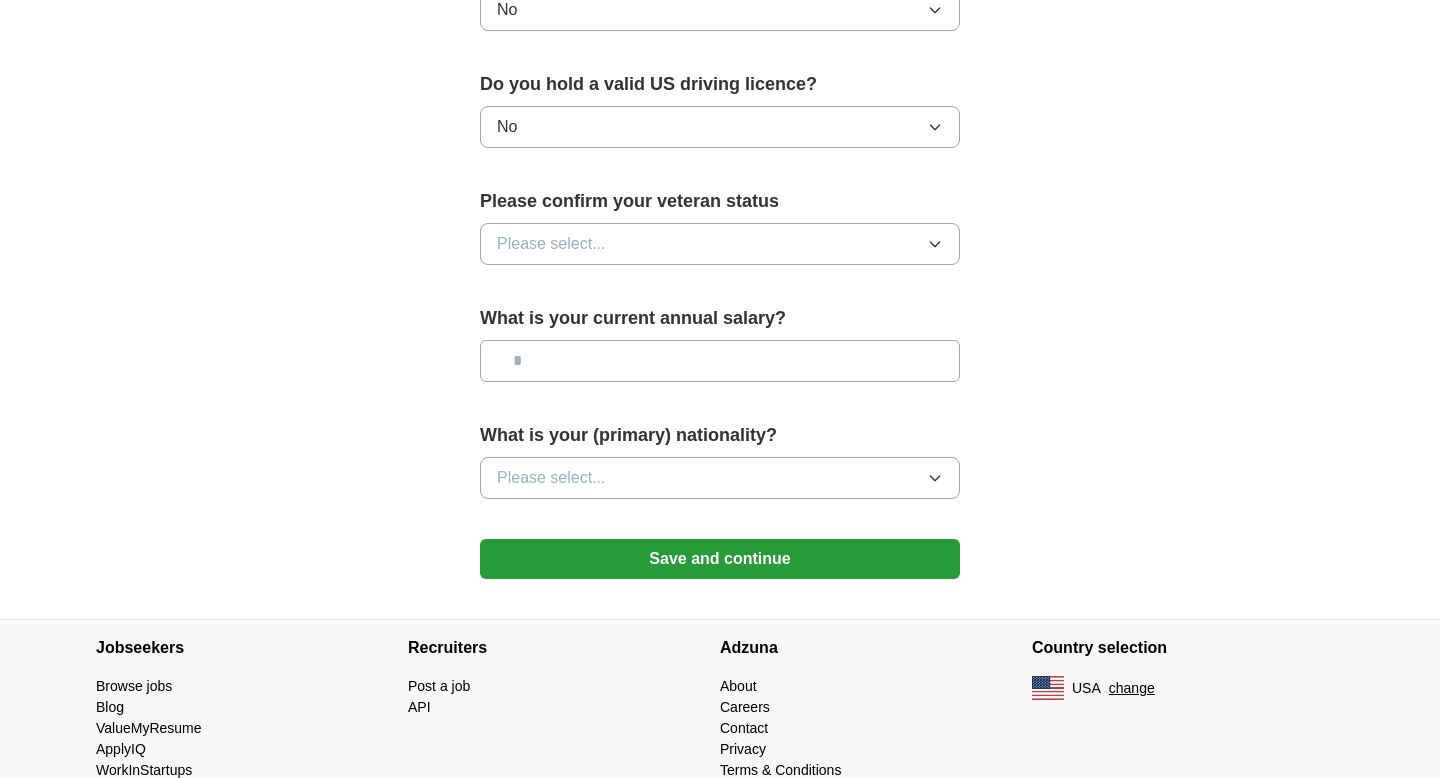 scroll, scrollTop: 1252, scrollLeft: 0, axis: vertical 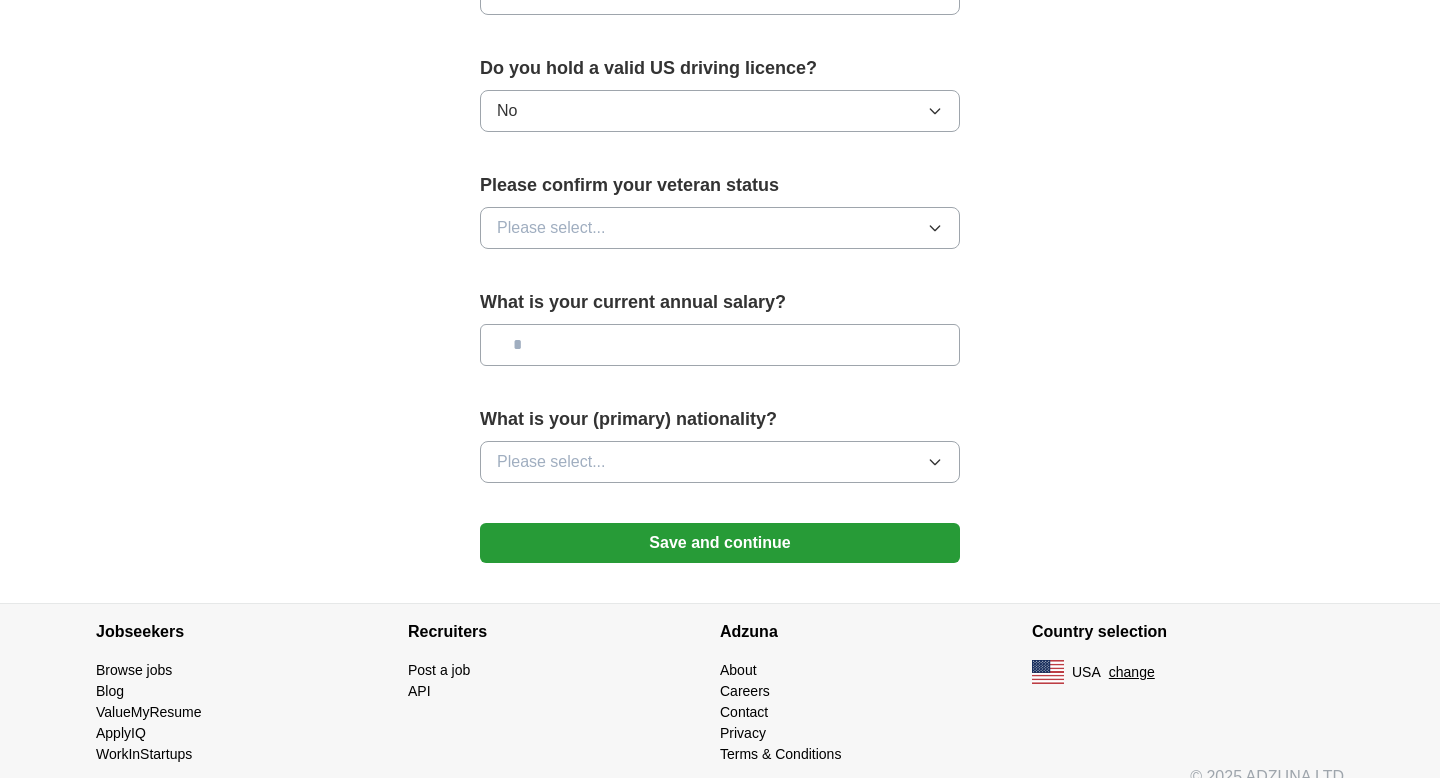 click on "Please select..." at bounding box center (551, 228) 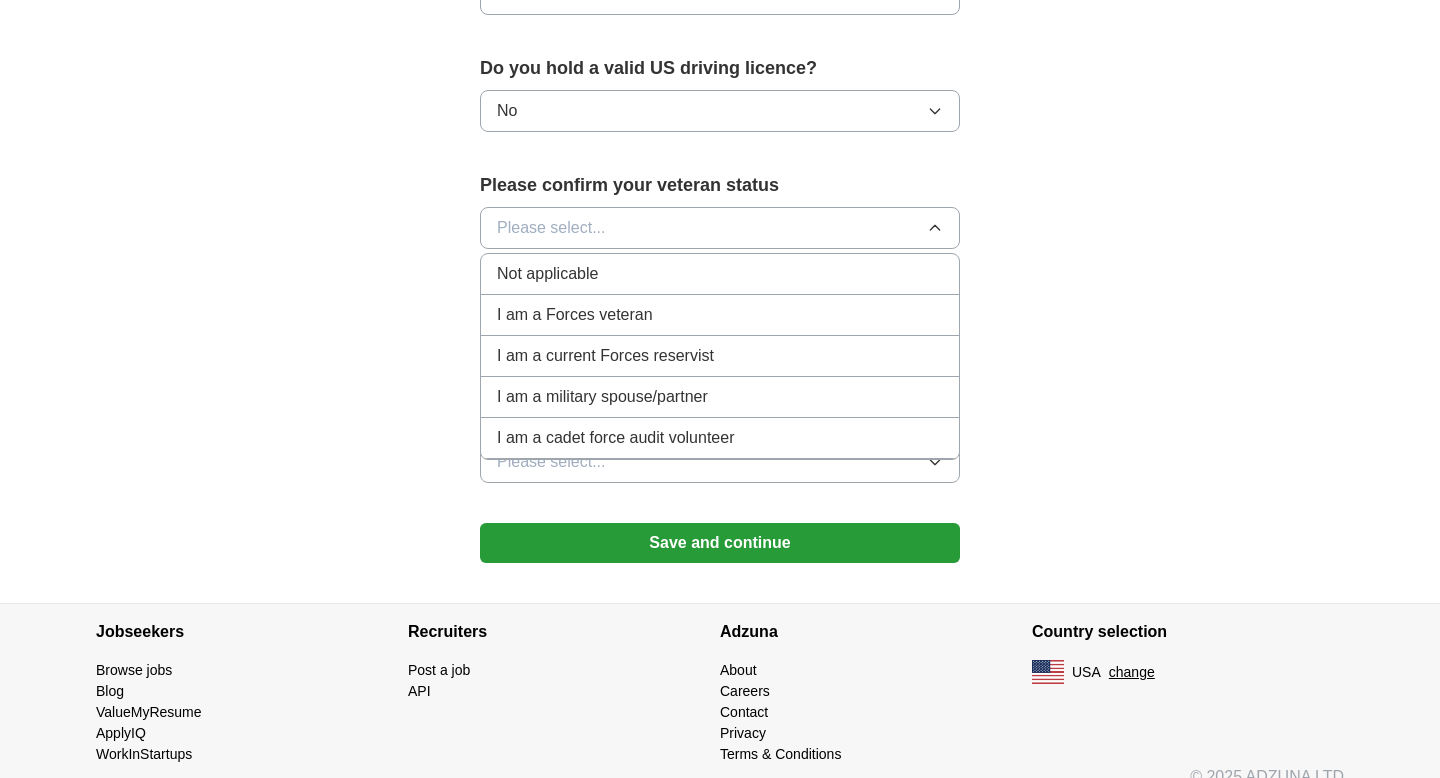 click on "Not applicable" at bounding box center [547, 274] 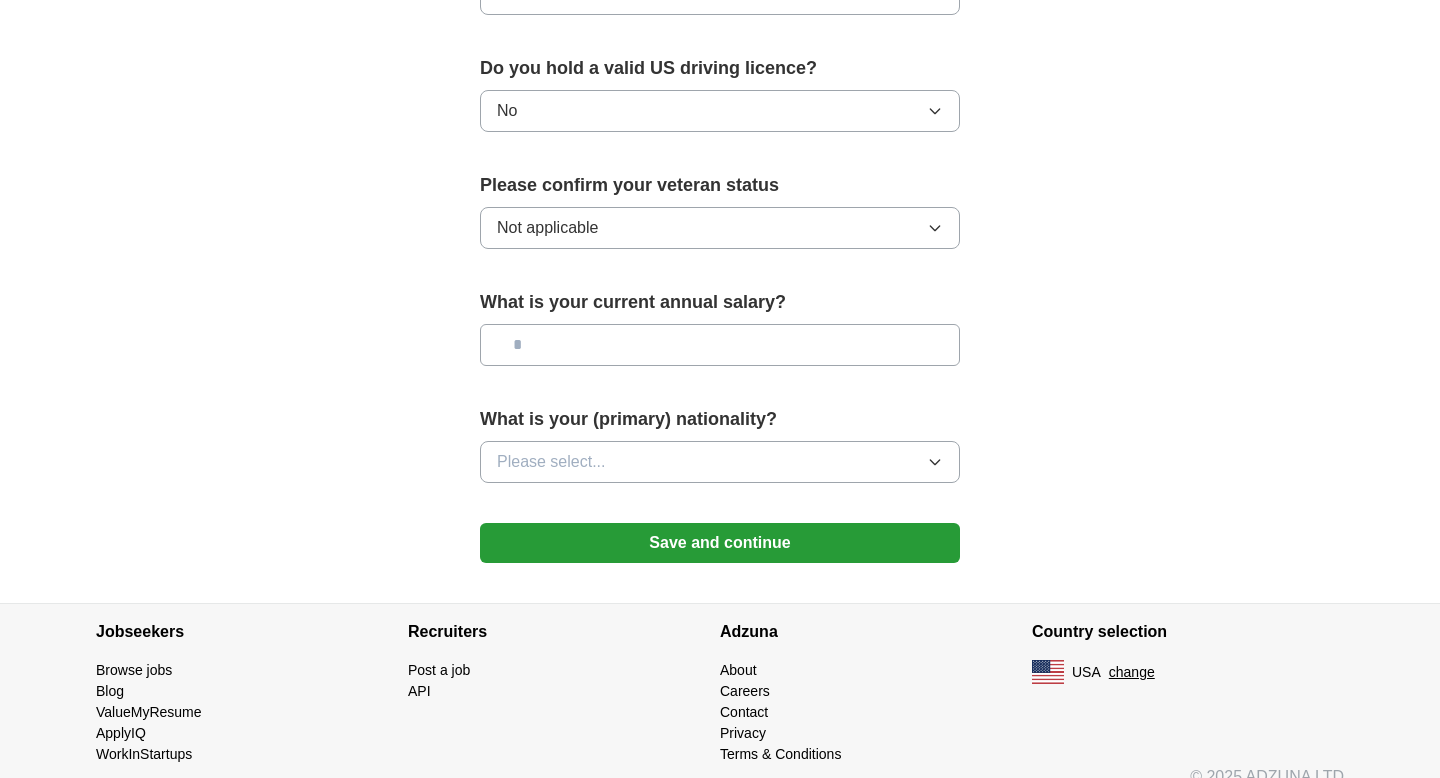 click at bounding box center [720, 345] 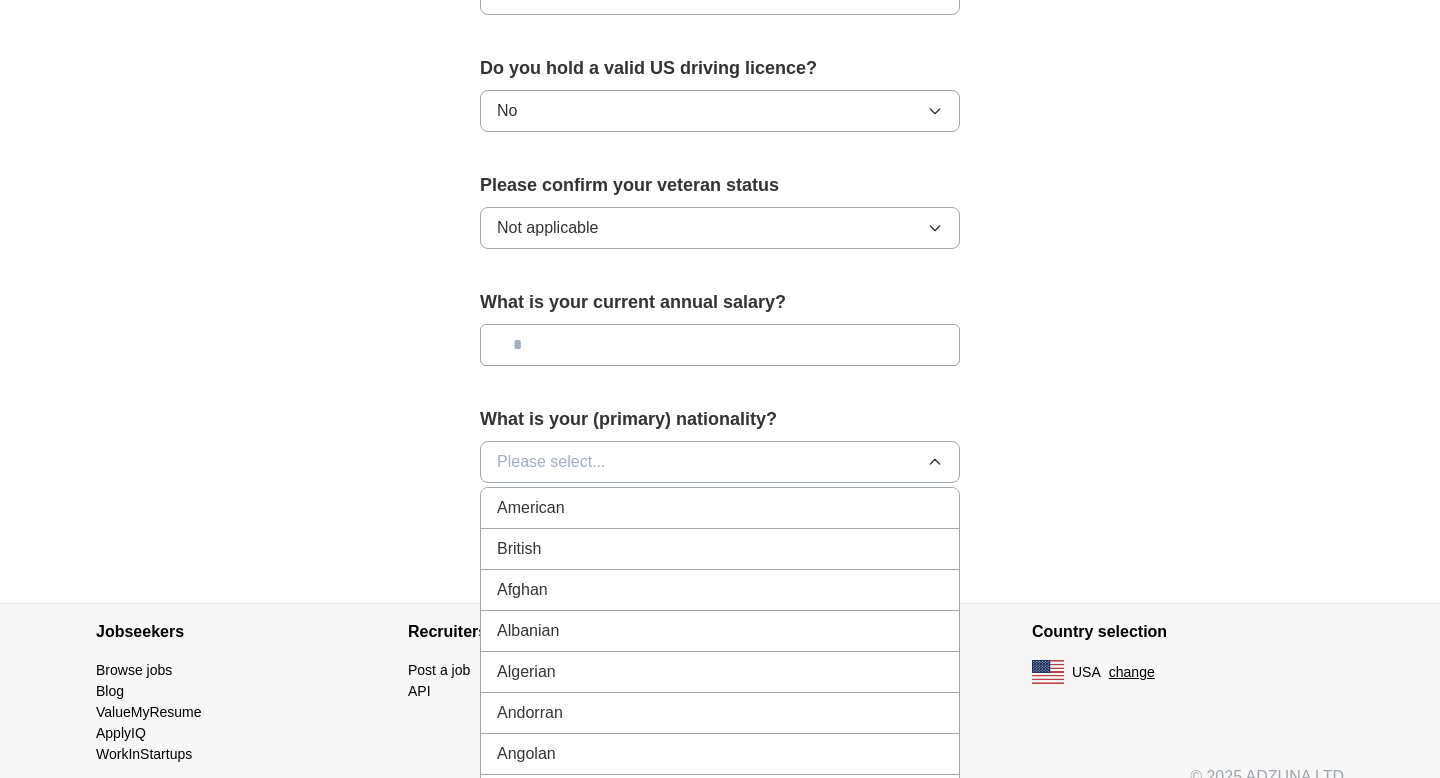 type 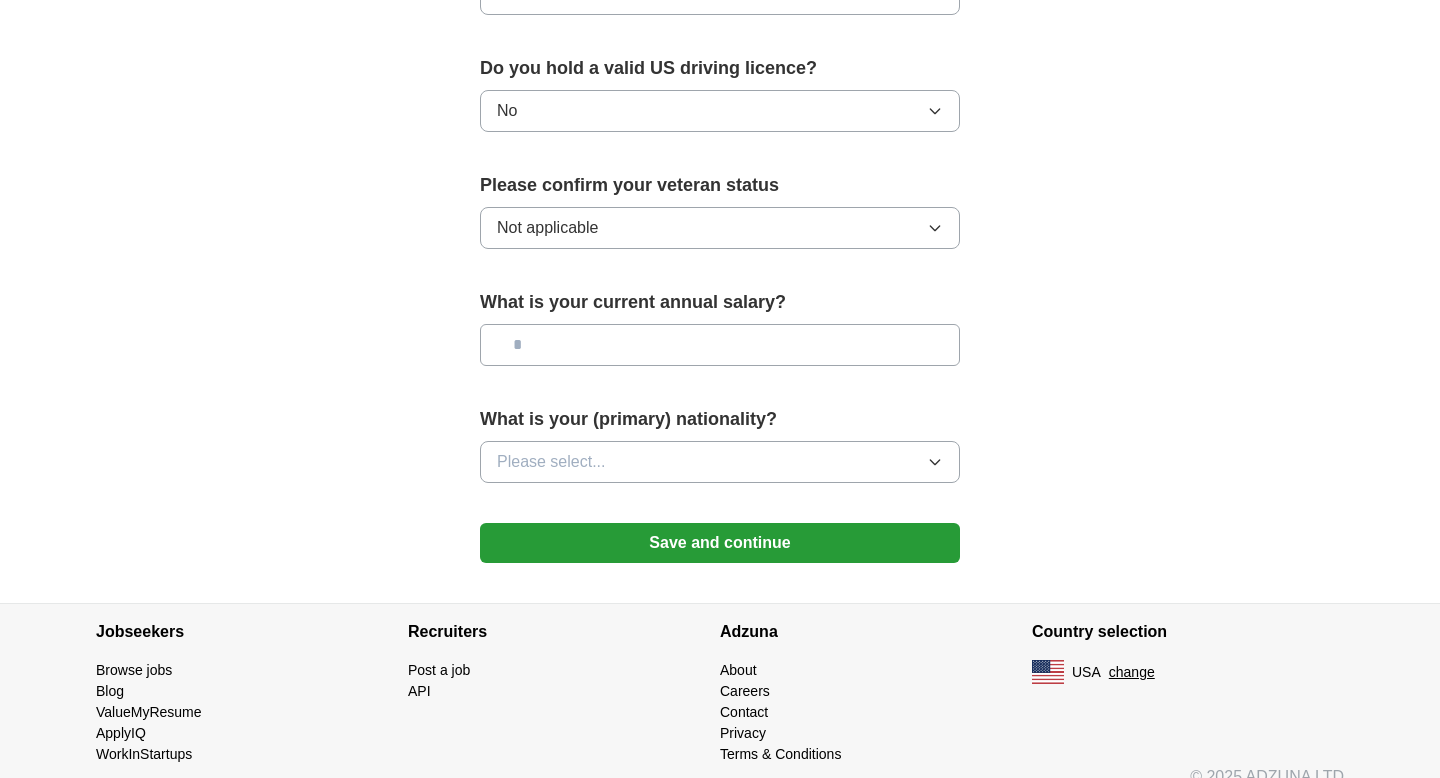 click on "Please select..." at bounding box center (551, 462) 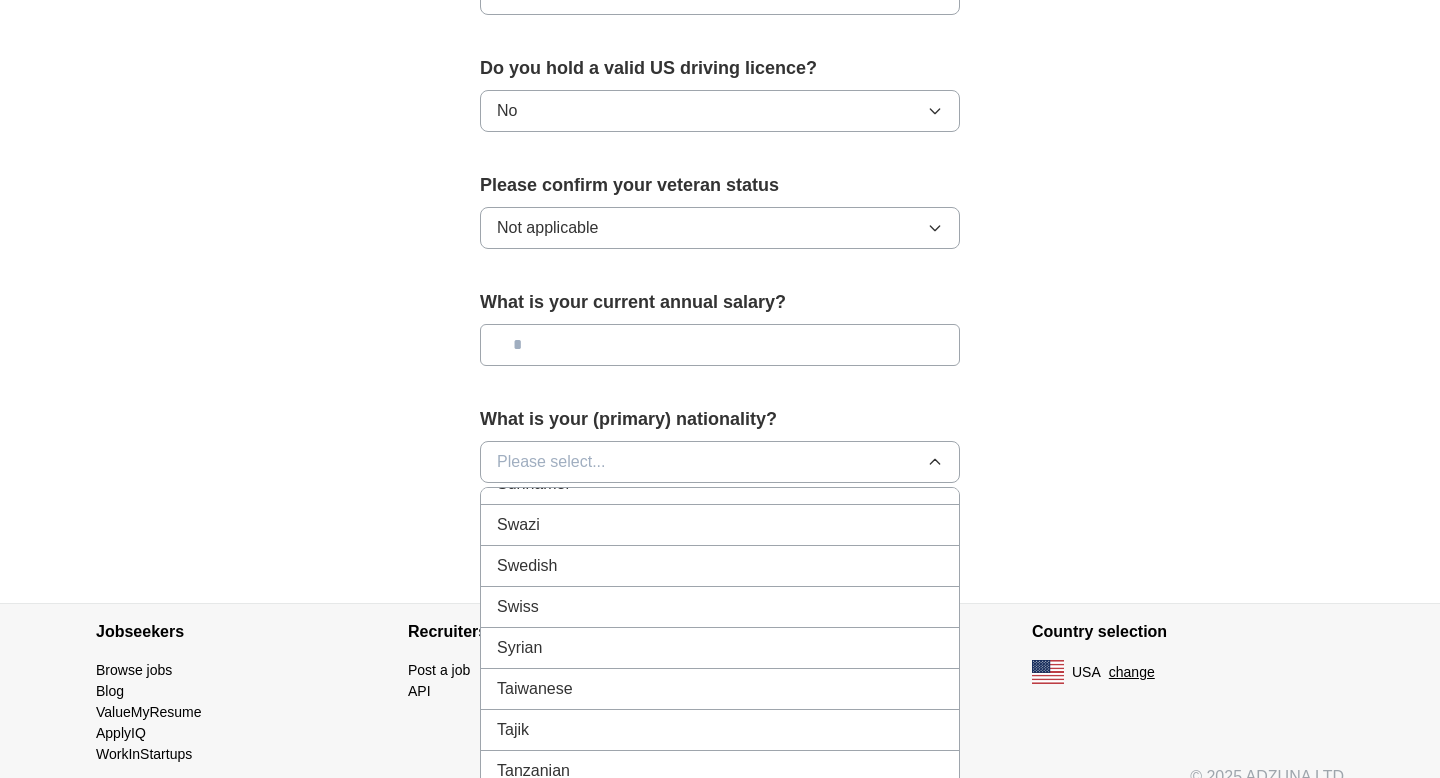 scroll, scrollTop: 6917, scrollLeft: 0, axis: vertical 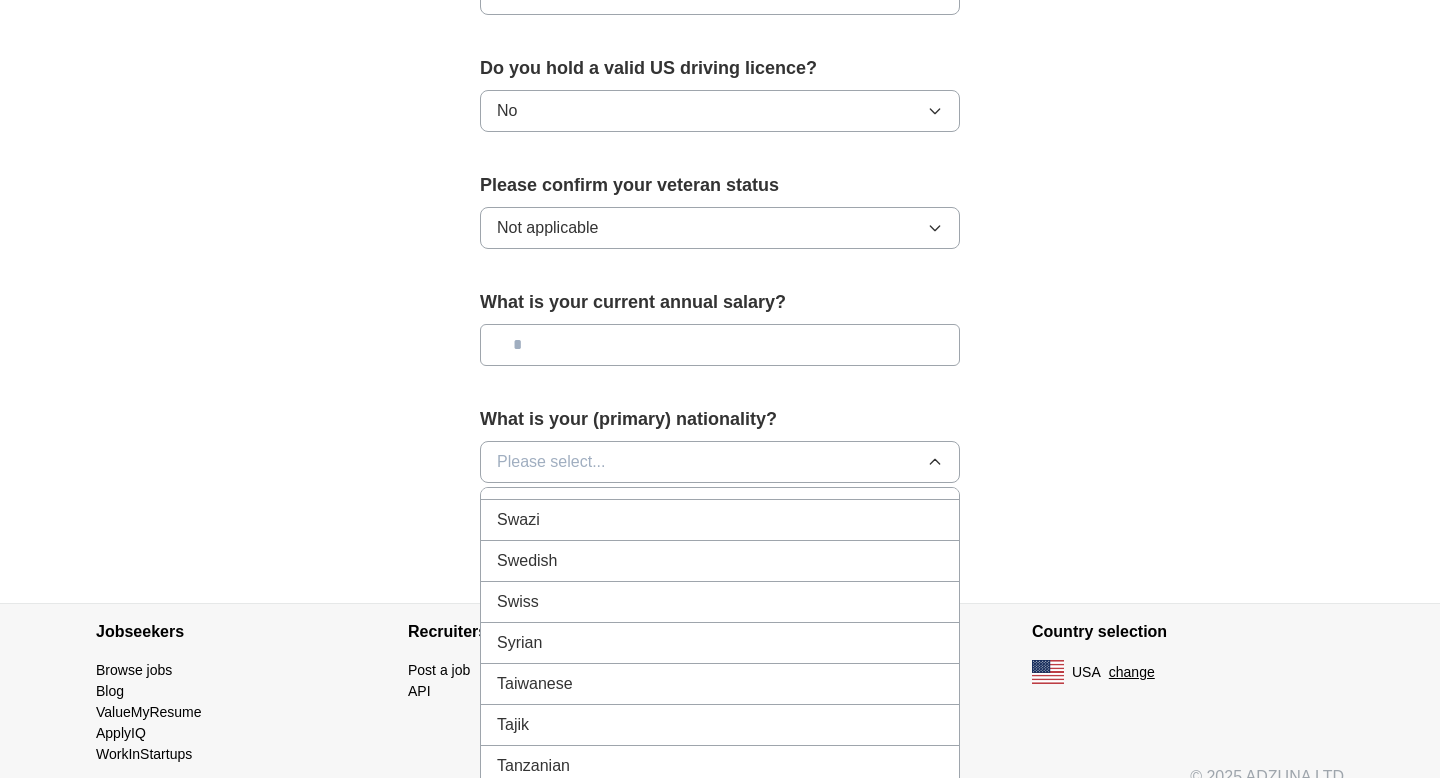 click on "Syrian" at bounding box center (720, 643) 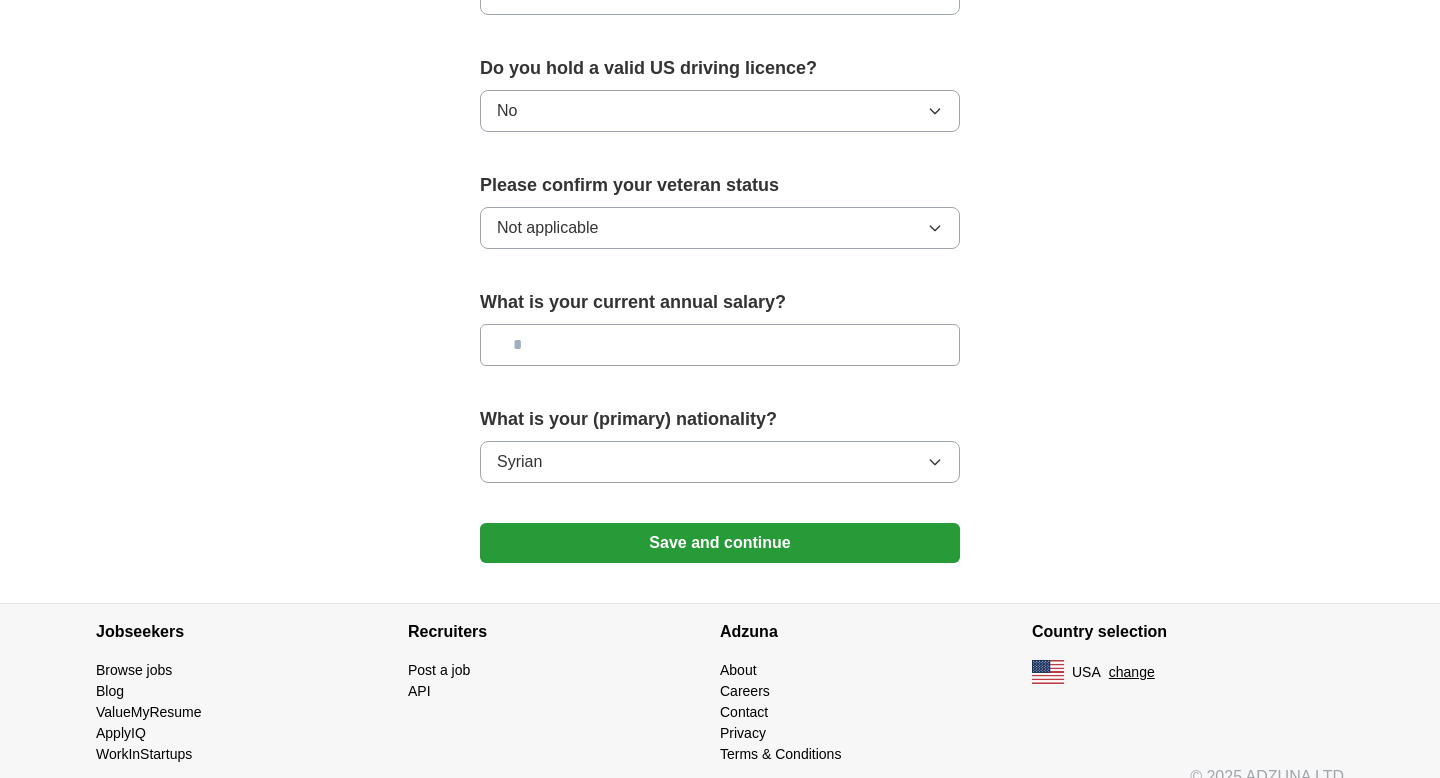 click at bounding box center (720, 345) 